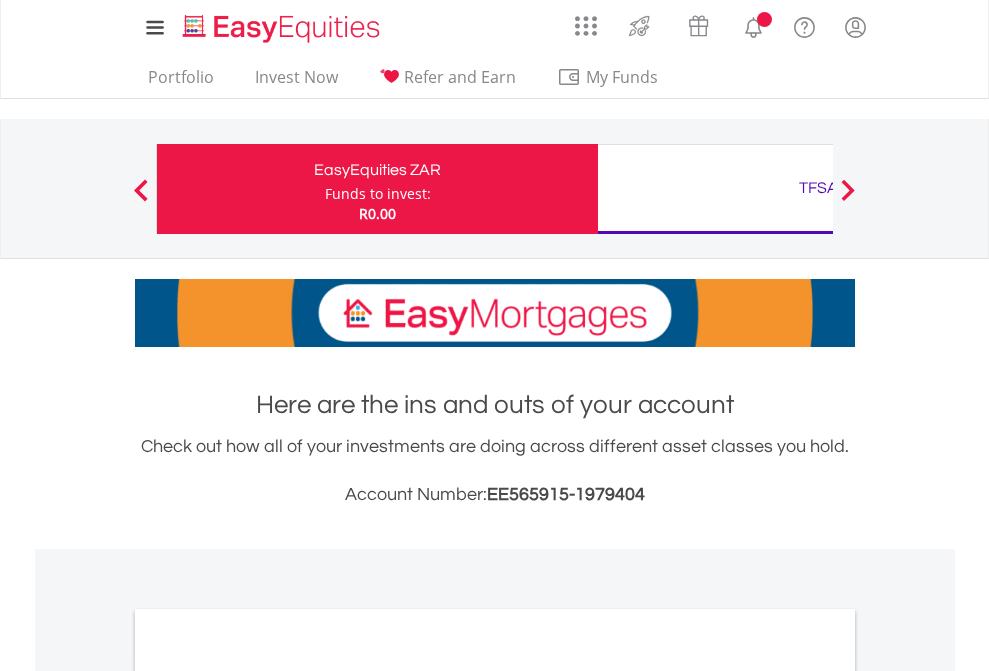 scroll, scrollTop: 0, scrollLeft: 0, axis: both 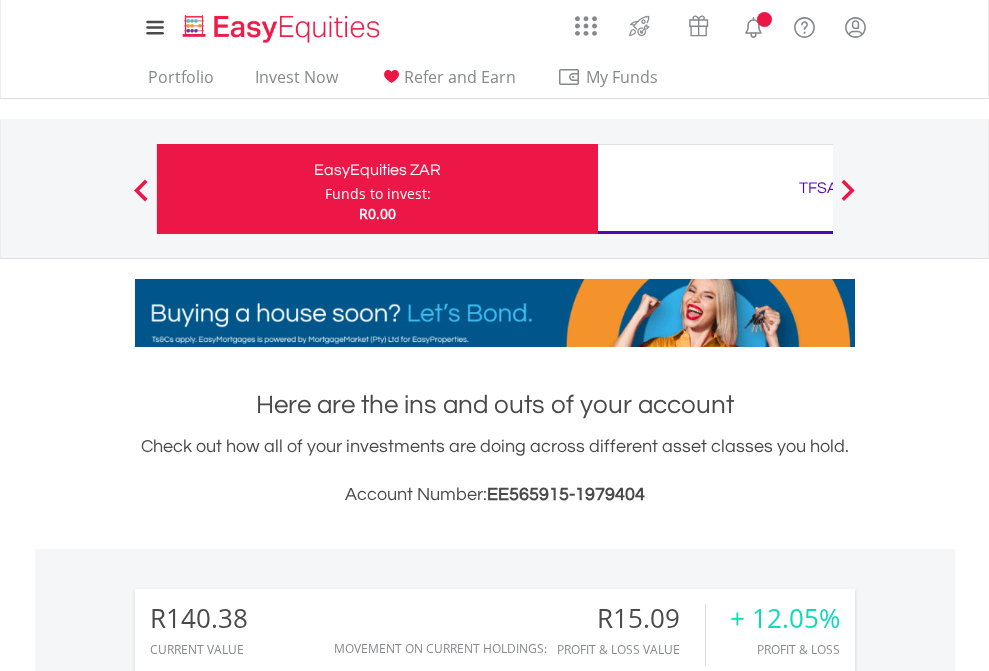 click on "Funds to invest:" at bounding box center (378, 194) 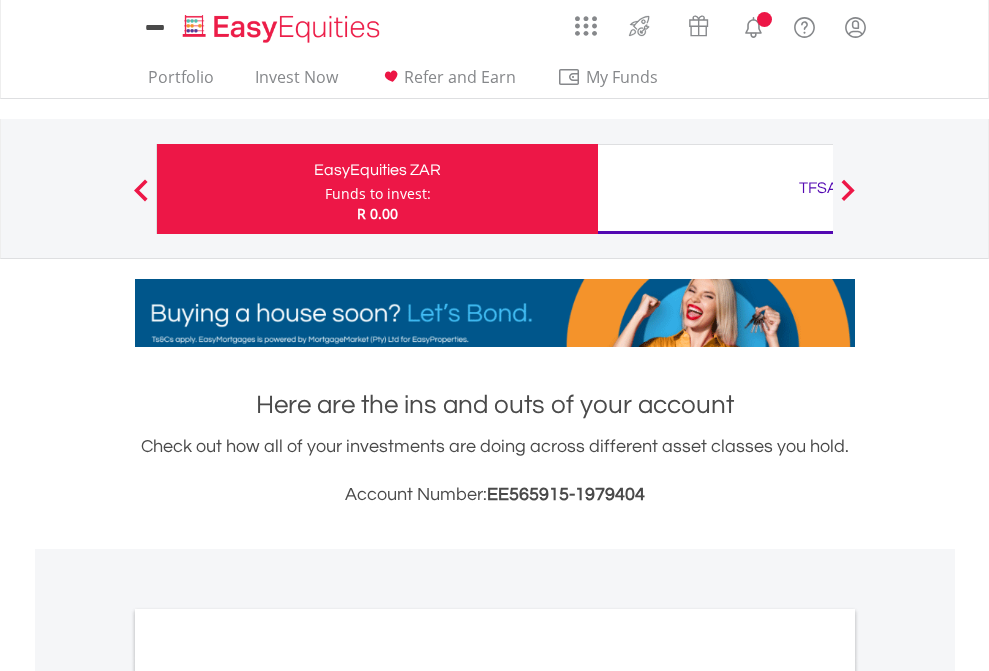 scroll, scrollTop: 0, scrollLeft: 0, axis: both 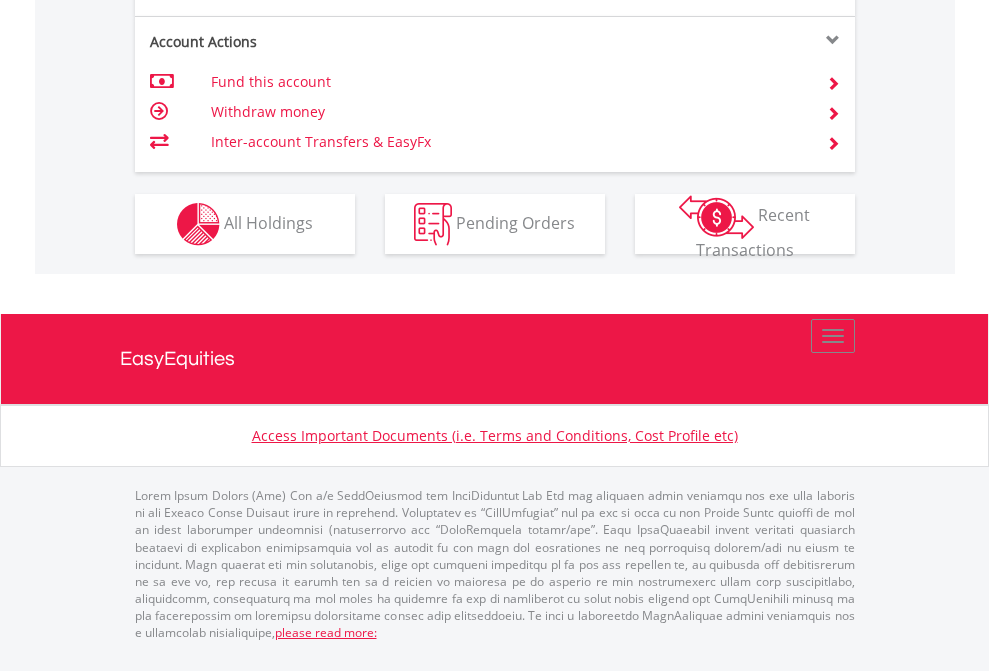 click on "Investment types" at bounding box center [706, -337] 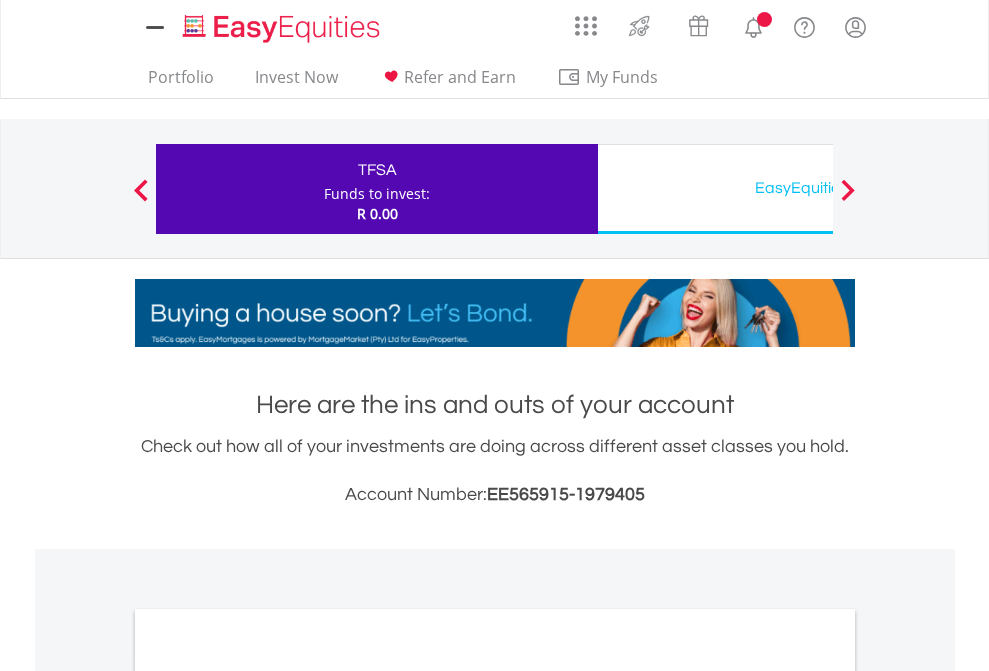 scroll, scrollTop: 0, scrollLeft: 0, axis: both 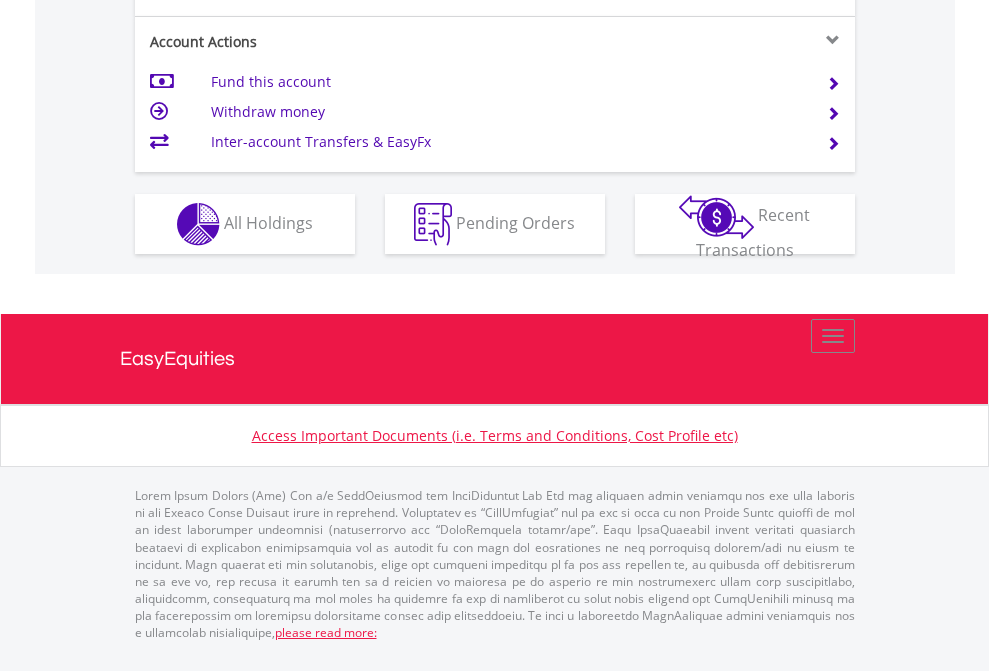 click on "Investment types" at bounding box center (706, -337) 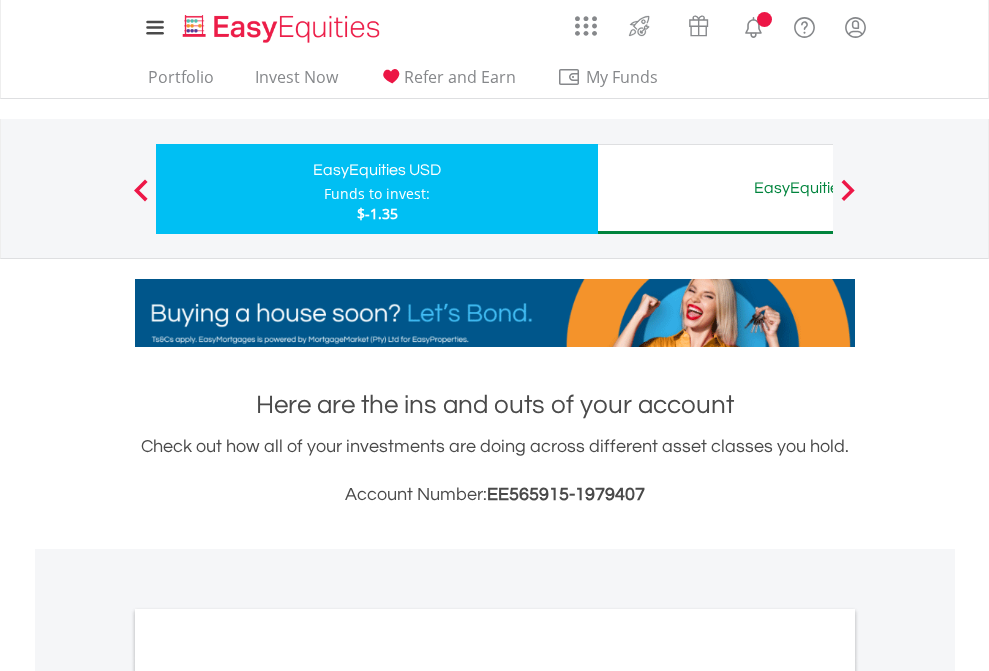 scroll, scrollTop: 0, scrollLeft: 0, axis: both 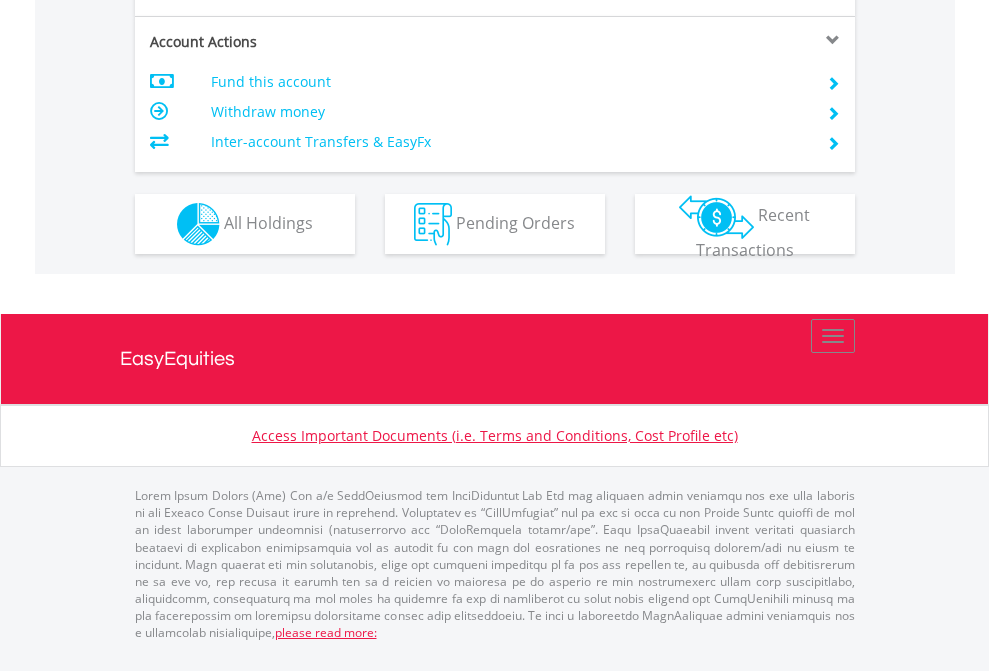 click on "Investment types" at bounding box center (706, -337) 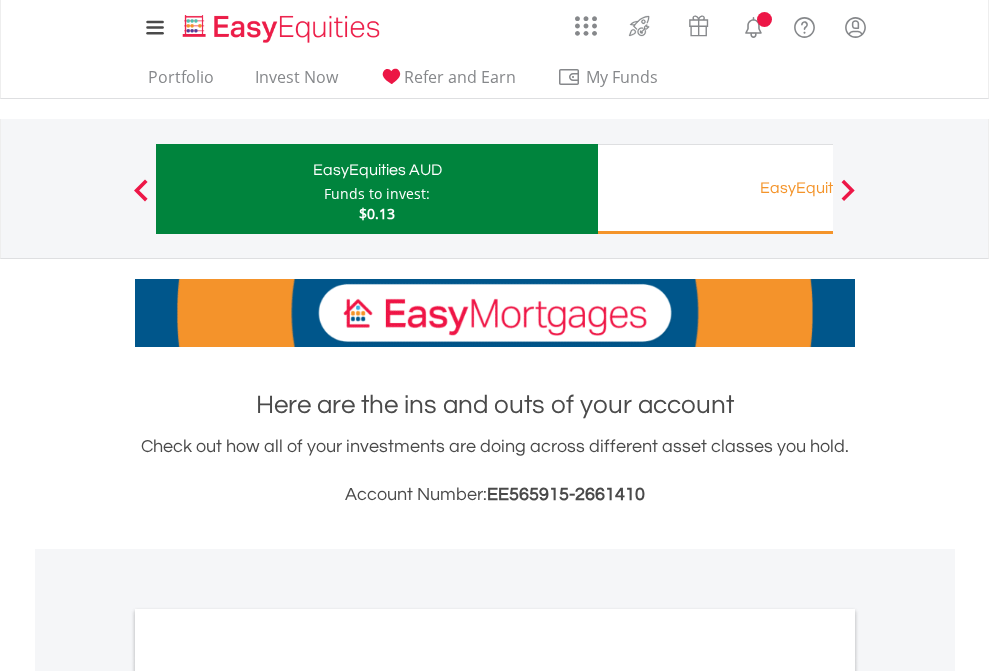 scroll, scrollTop: 0, scrollLeft: 0, axis: both 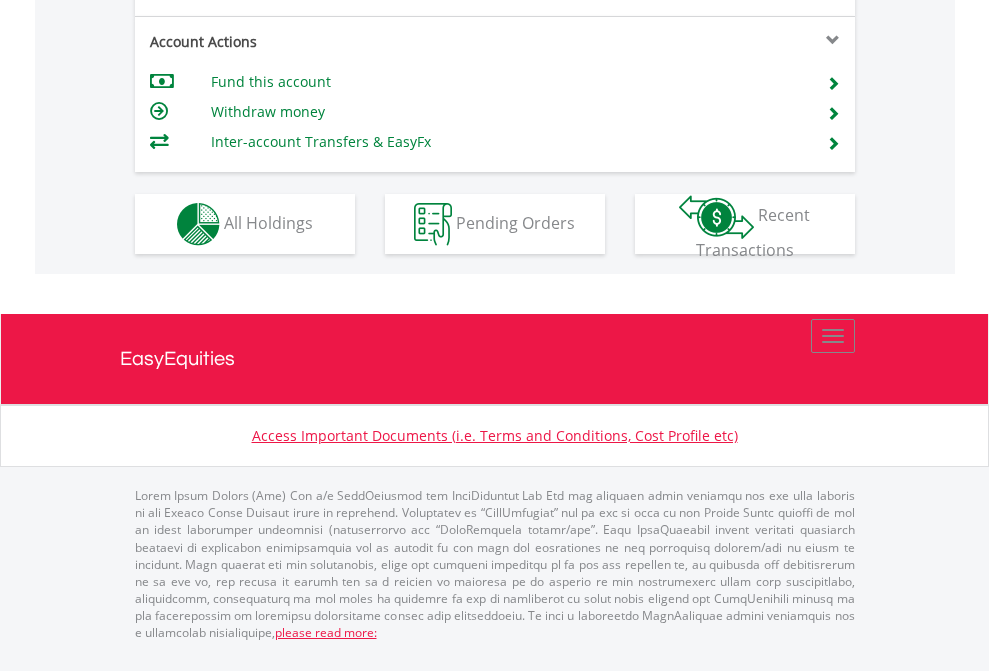 click on "Investment types" at bounding box center [706, -337] 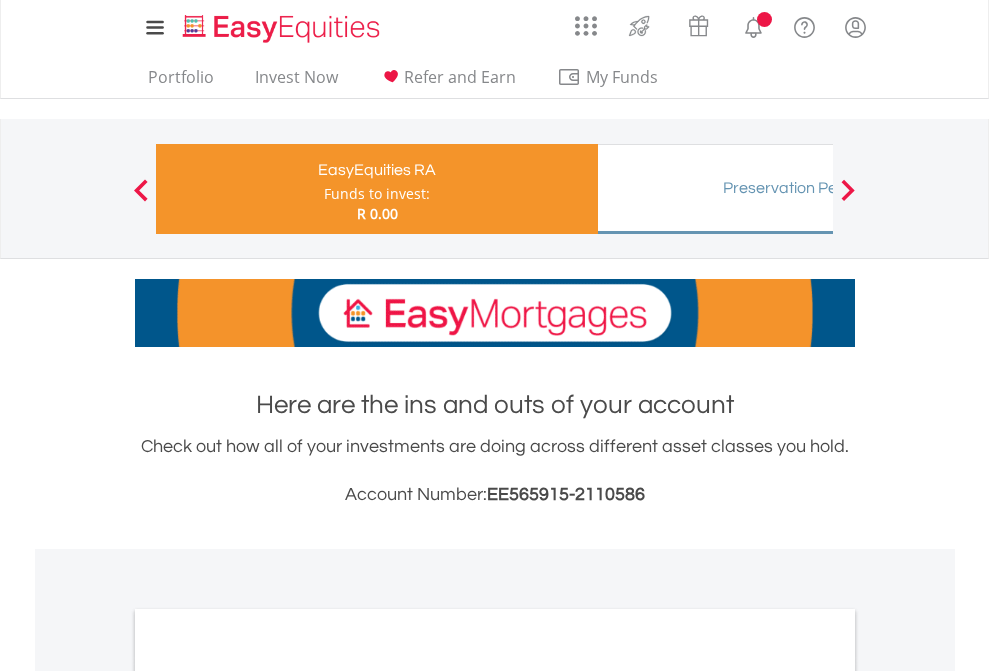 scroll, scrollTop: 0, scrollLeft: 0, axis: both 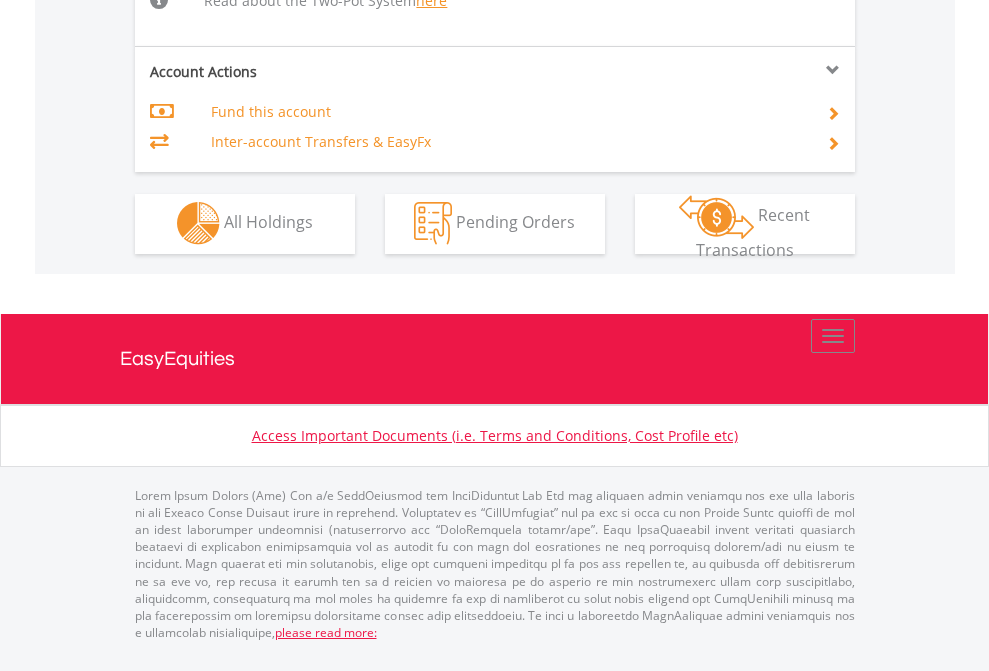 click on "Investment types" at bounding box center (706, -534) 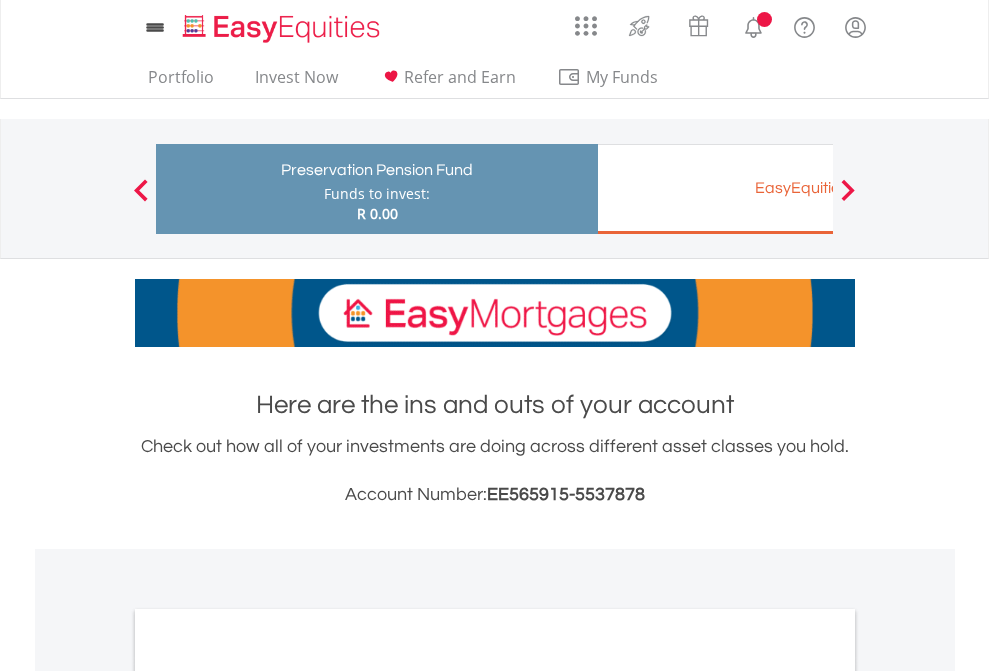 scroll, scrollTop: 0, scrollLeft: 0, axis: both 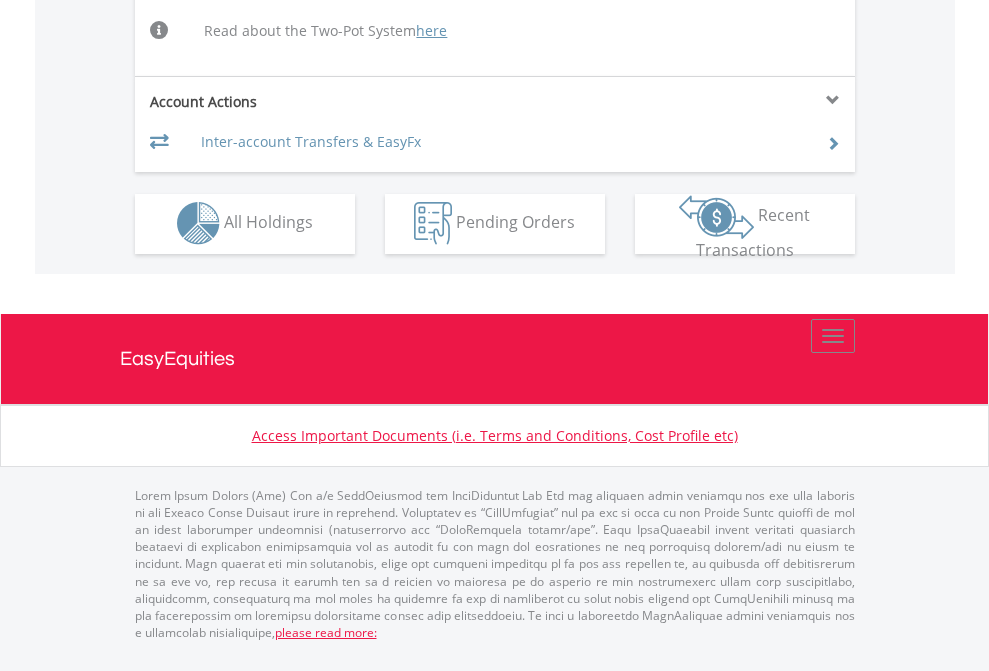 click on "Investment types" at bounding box center (706, -504) 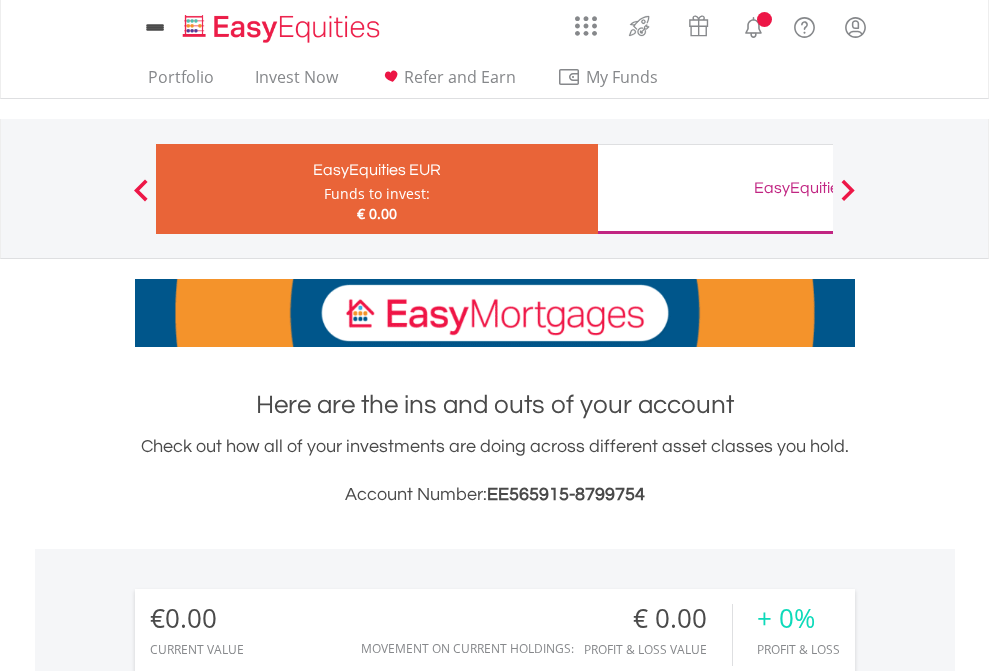 scroll, scrollTop: 0, scrollLeft: 0, axis: both 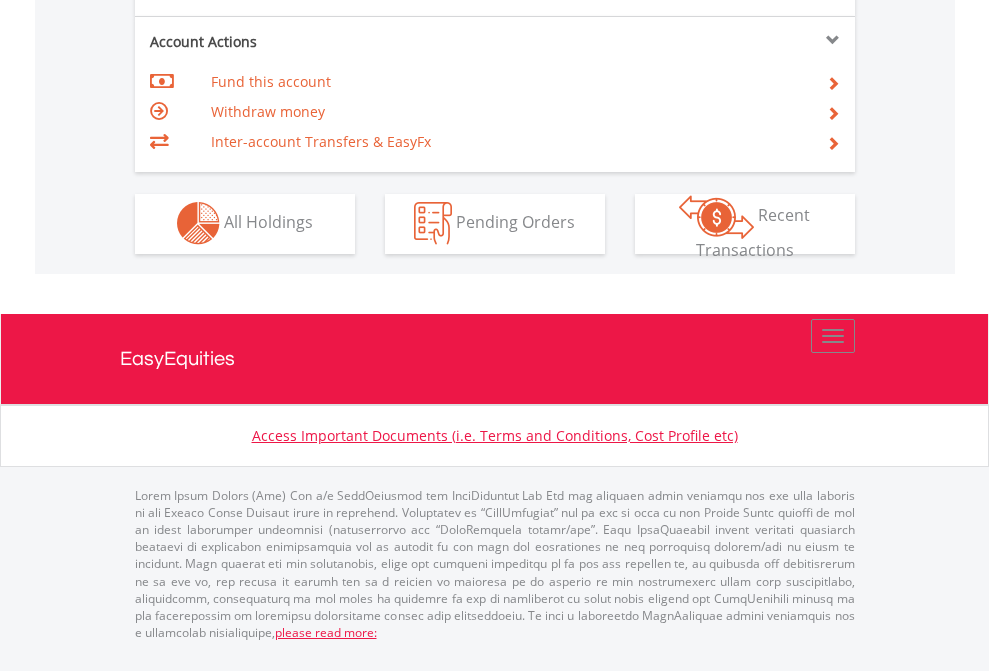 click on "Investment types" at bounding box center [706, -353] 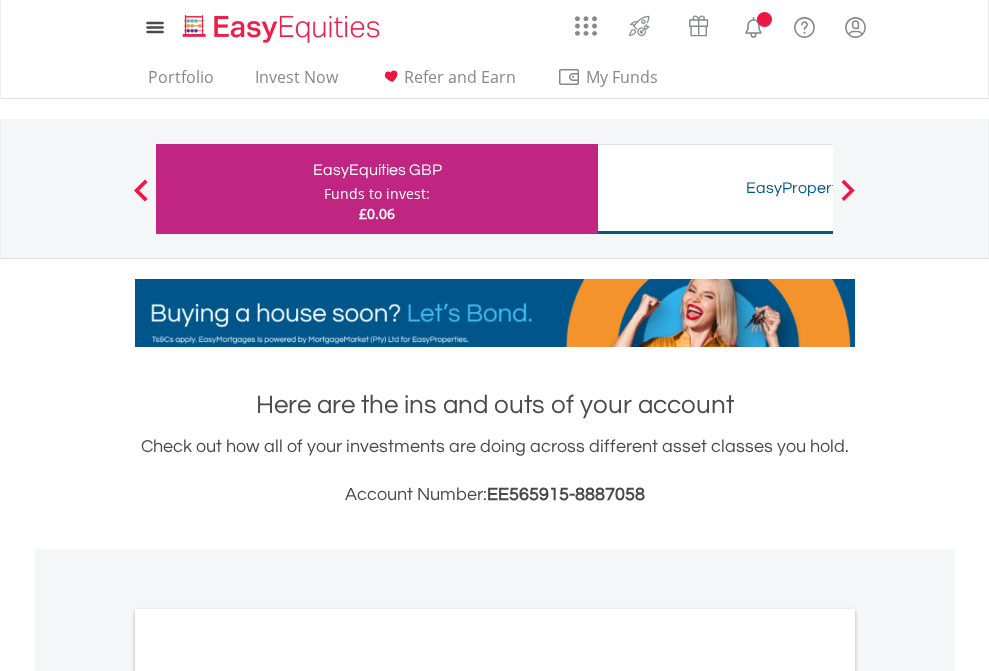 scroll, scrollTop: 0, scrollLeft: 0, axis: both 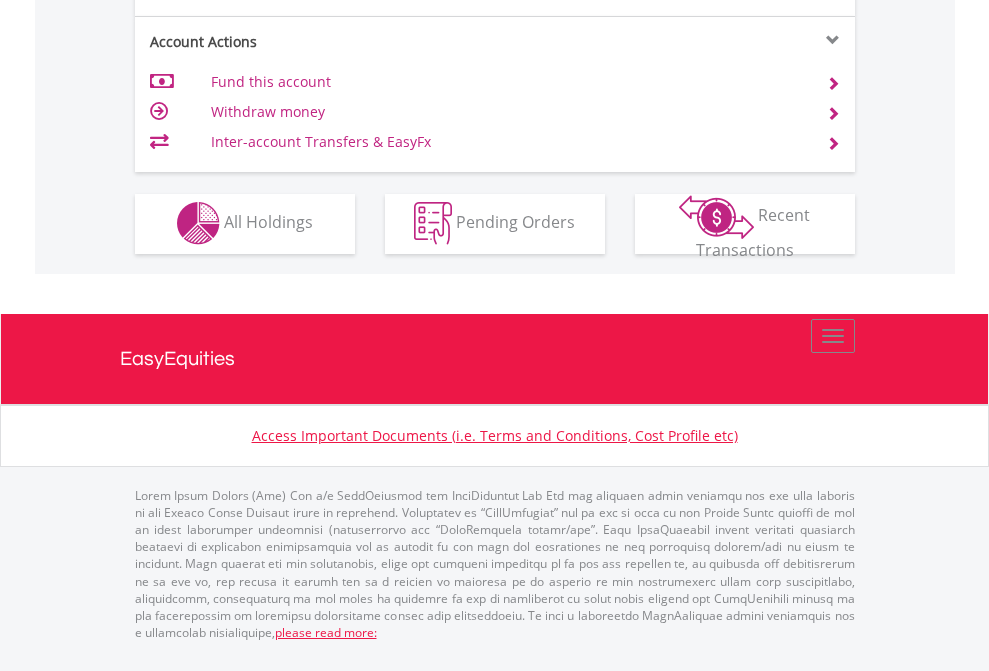 click on "Investment types" at bounding box center (706, -353) 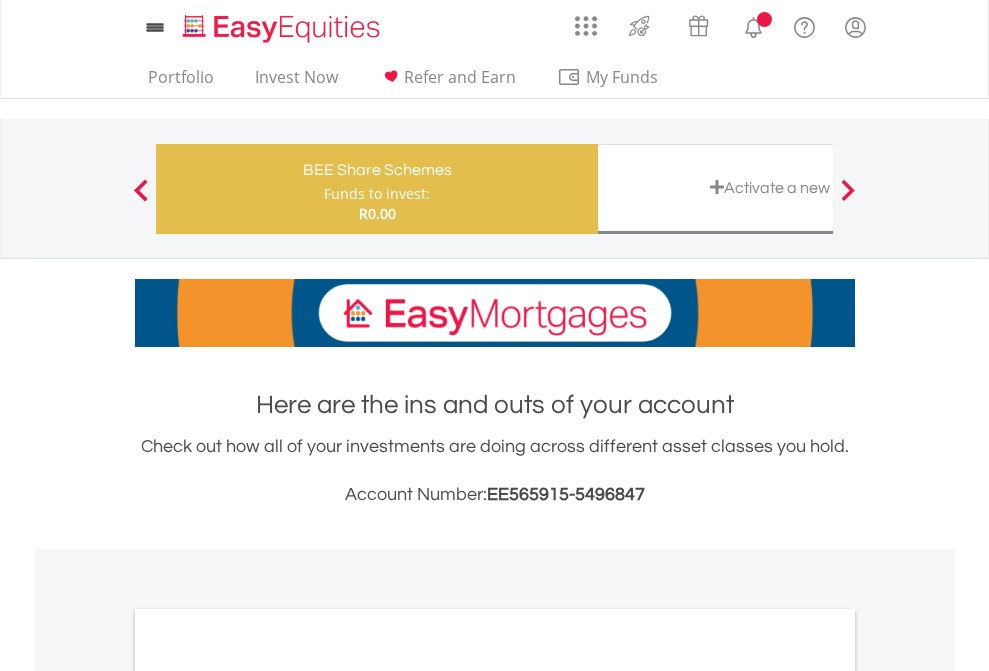 scroll, scrollTop: 0, scrollLeft: 0, axis: both 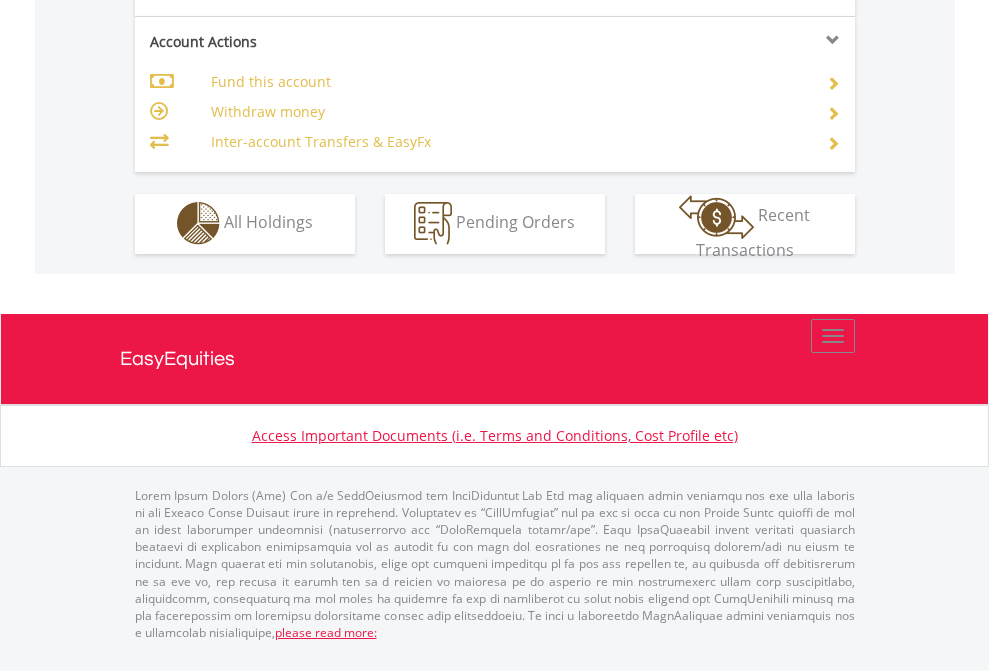 click on "Investment types" at bounding box center [706, -353] 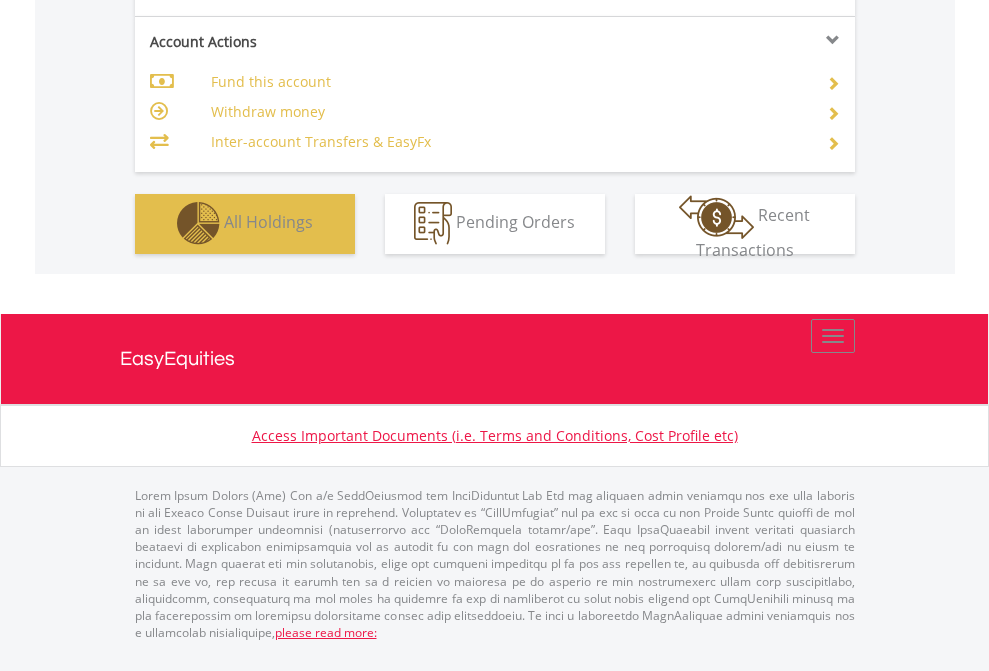 click on "All Holdings" at bounding box center [268, 222] 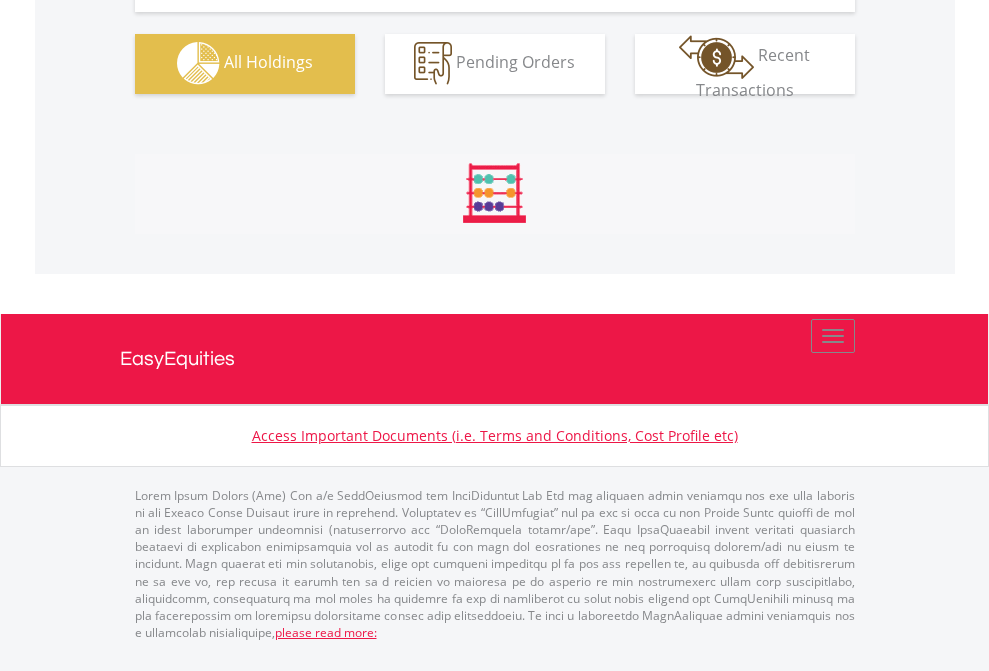 scroll, scrollTop: 1980, scrollLeft: 0, axis: vertical 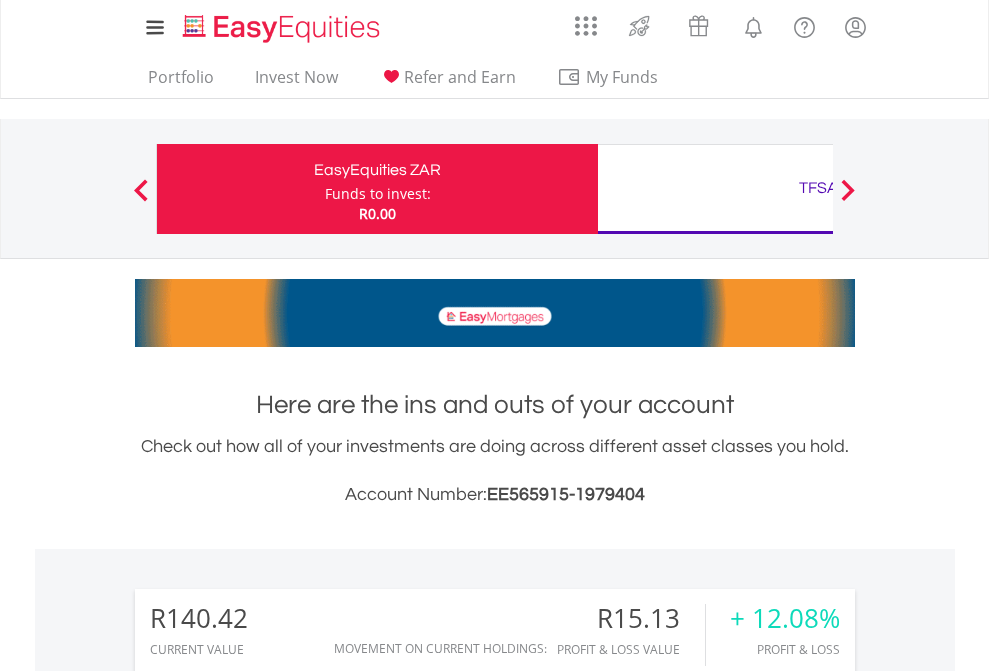 click on "TFSA" at bounding box center [818, 188] 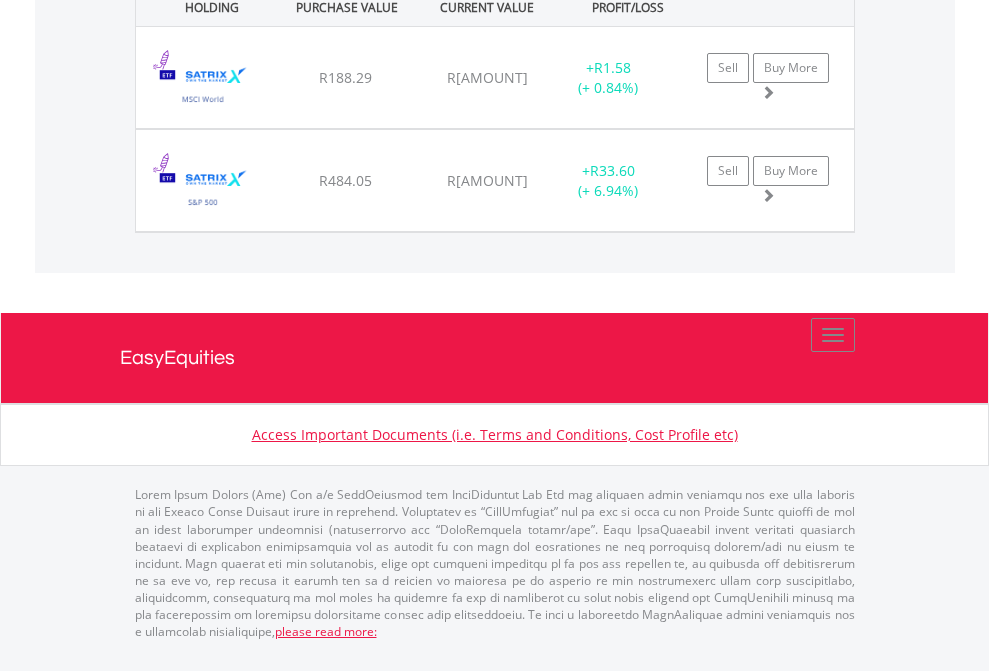 click on "EasyEquities USD" at bounding box center [818, -1522] 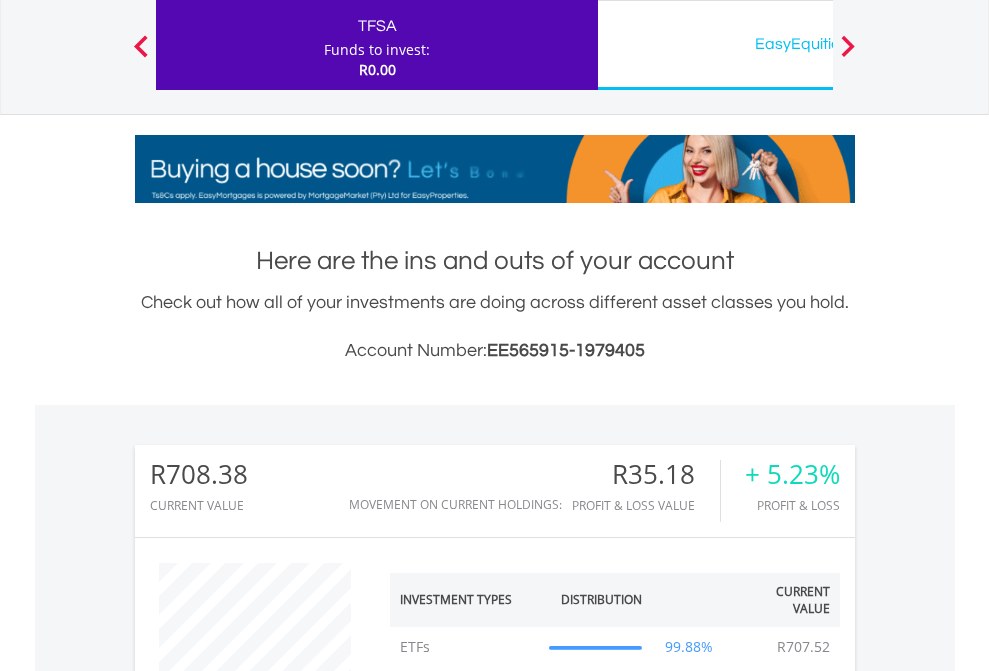 scroll, scrollTop: 999808, scrollLeft: 999687, axis: both 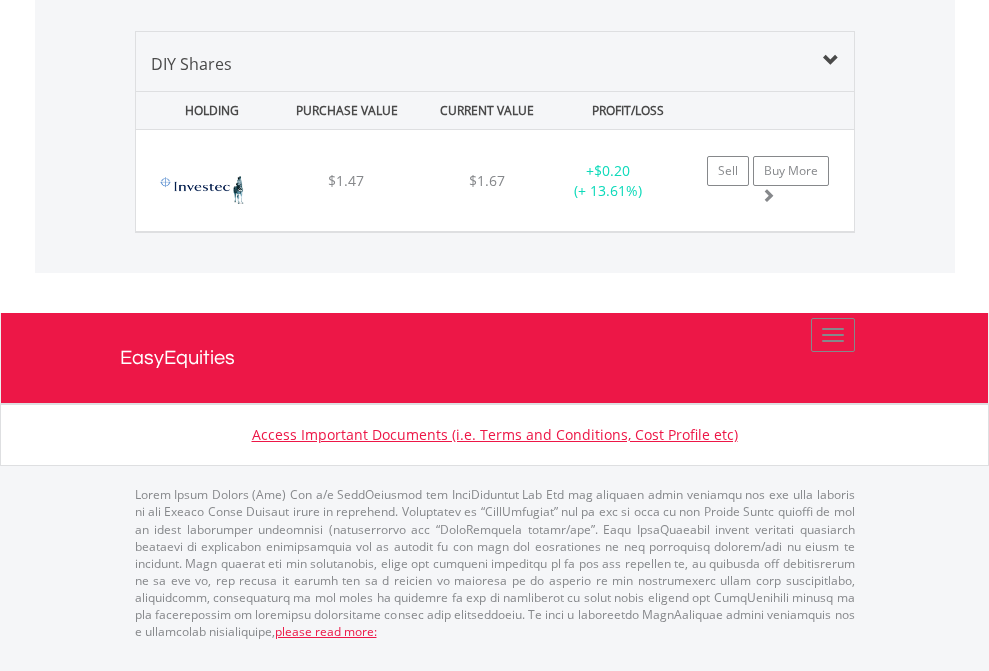 click on "EasyEquities AUD" at bounding box center [818, -1339] 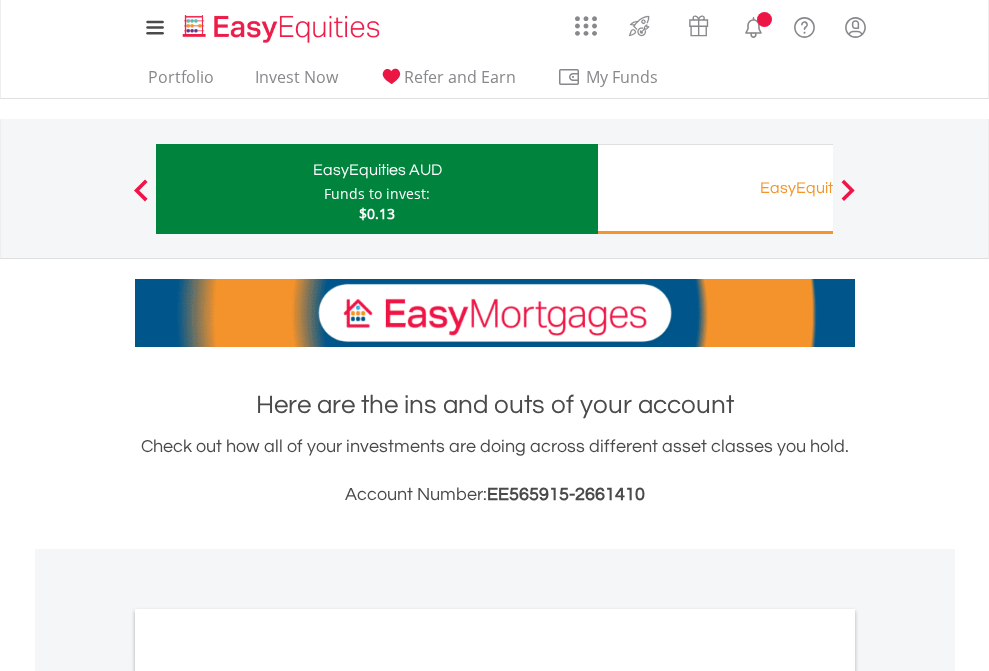 scroll, scrollTop: 0, scrollLeft: 0, axis: both 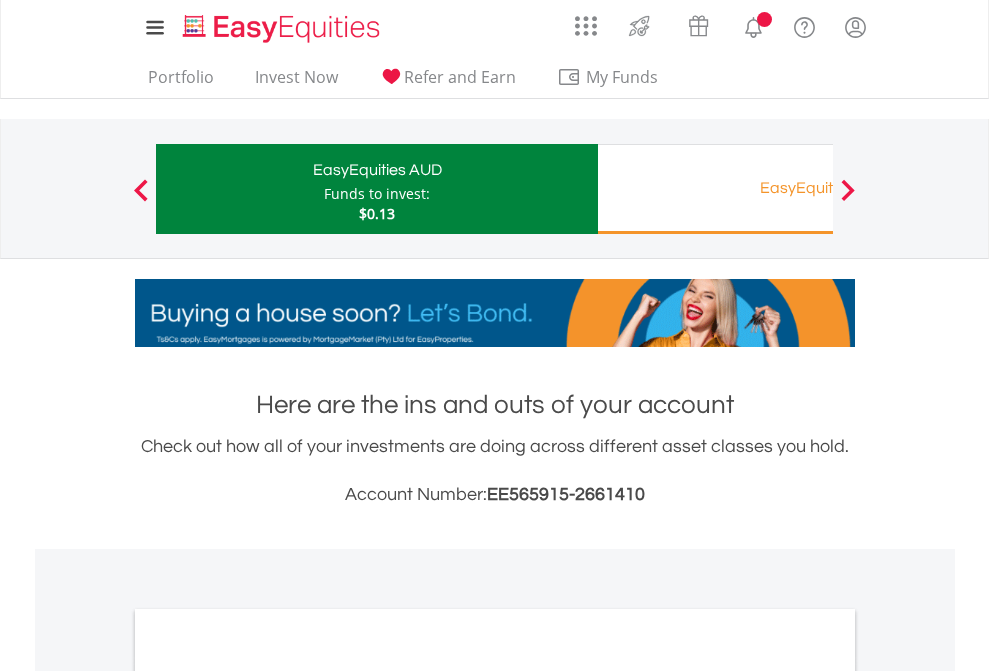 click on "All Holdings" at bounding box center (268, 1096) 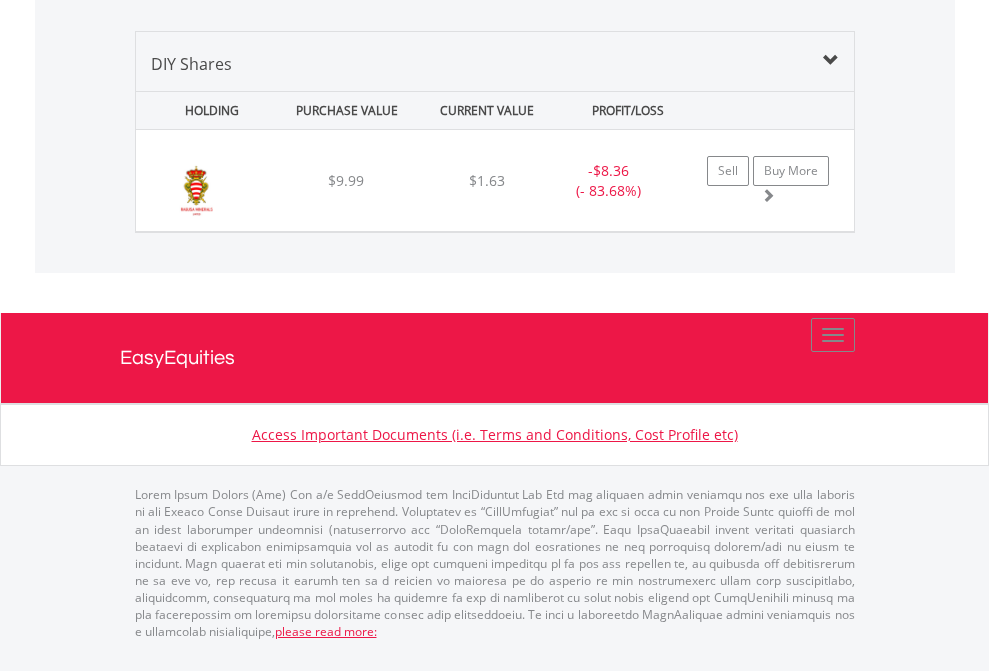 scroll, scrollTop: 2225, scrollLeft: 0, axis: vertical 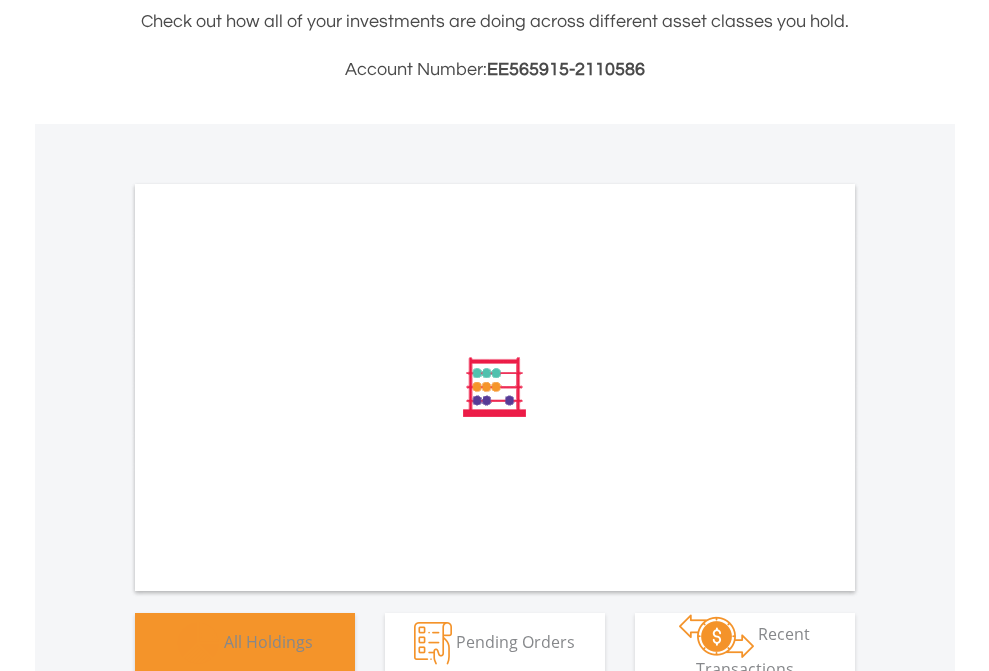 click on "All Holdings" at bounding box center [268, 641] 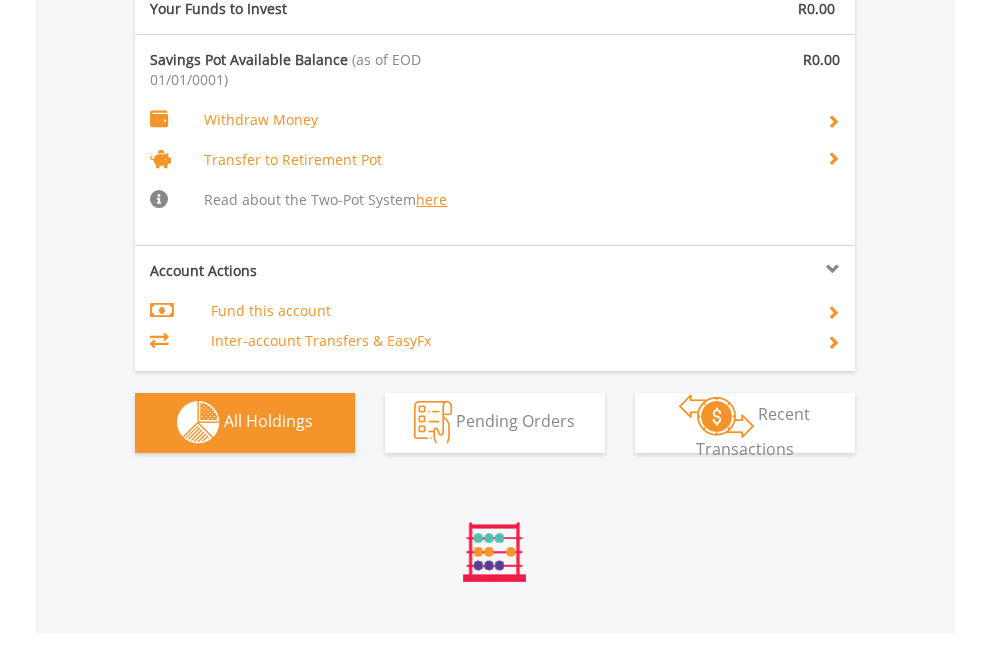 scroll, scrollTop: 999808, scrollLeft: 999687, axis: both 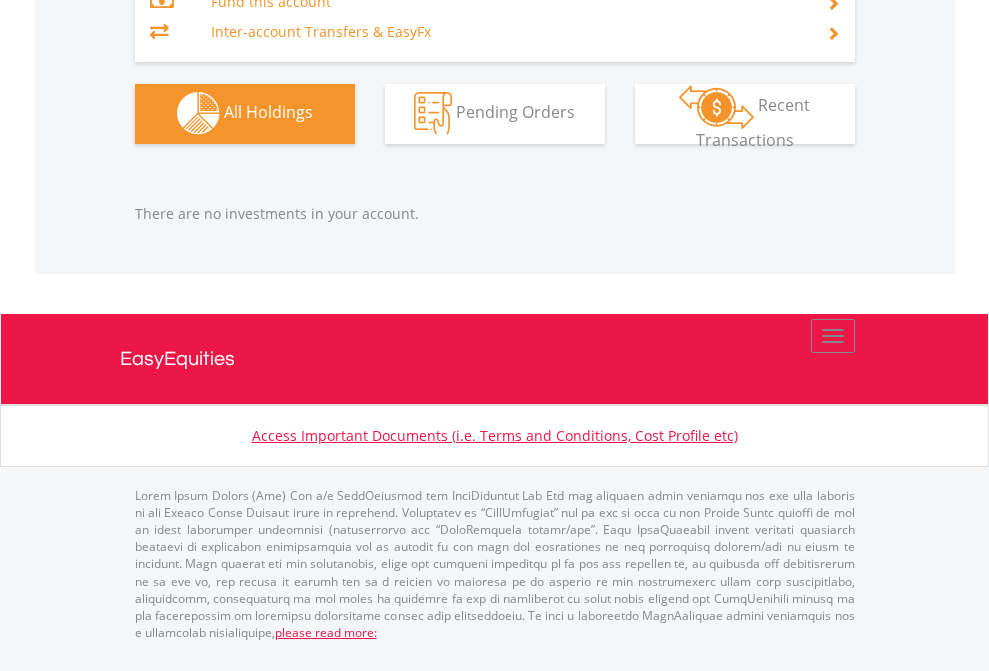 click on "Preservation Pension Fund" at bounding box center [818, -1323] 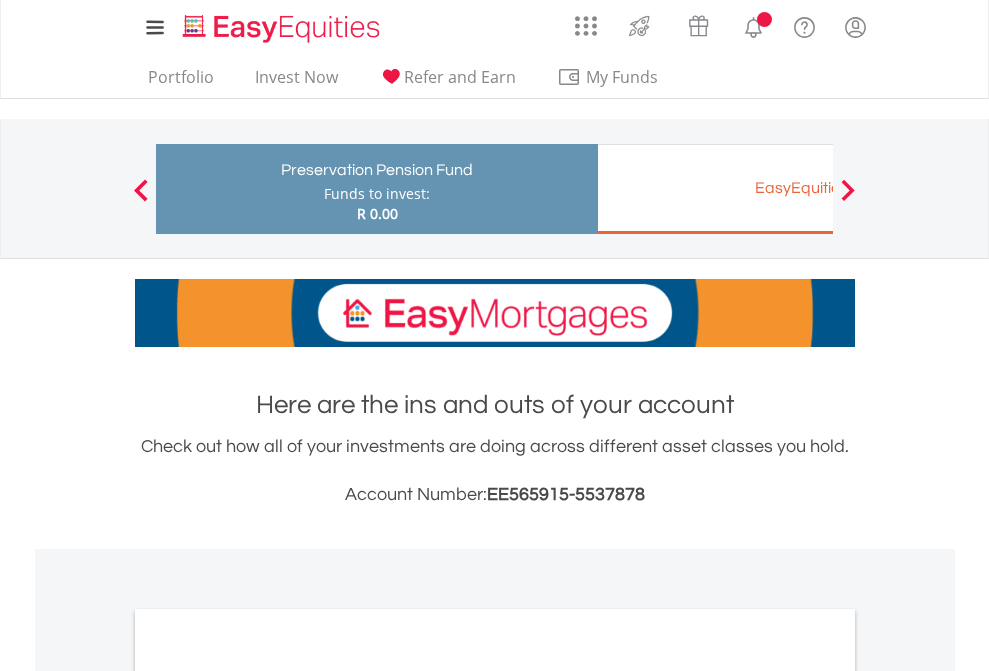 scroll, scrollTop: 1202, scrollLeft: 0, axis: vertical 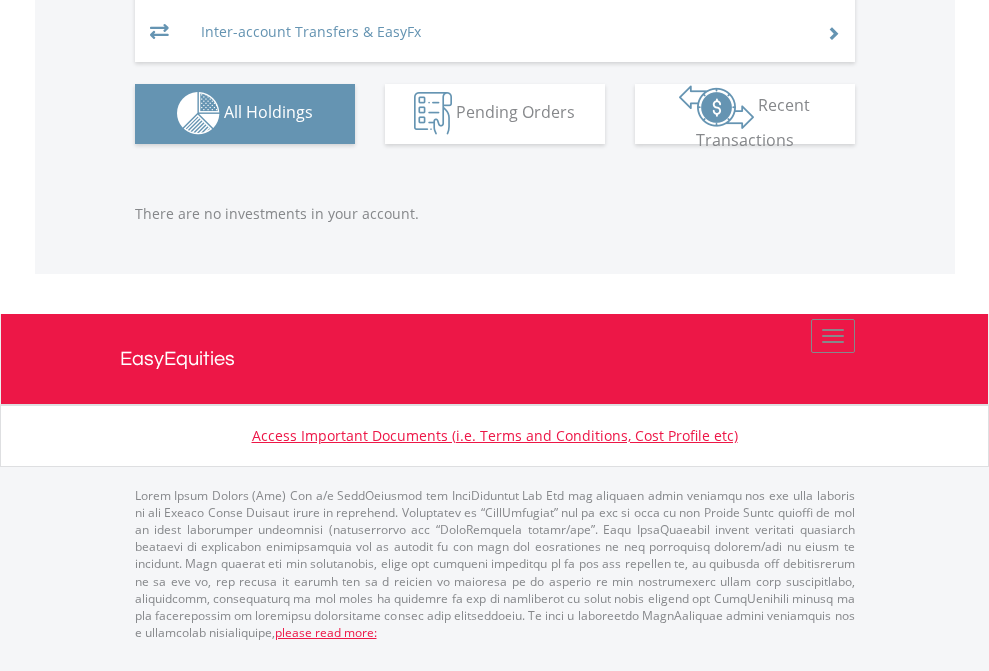 click on "EasyEquities EUR" at bounding box center (818, -1293) 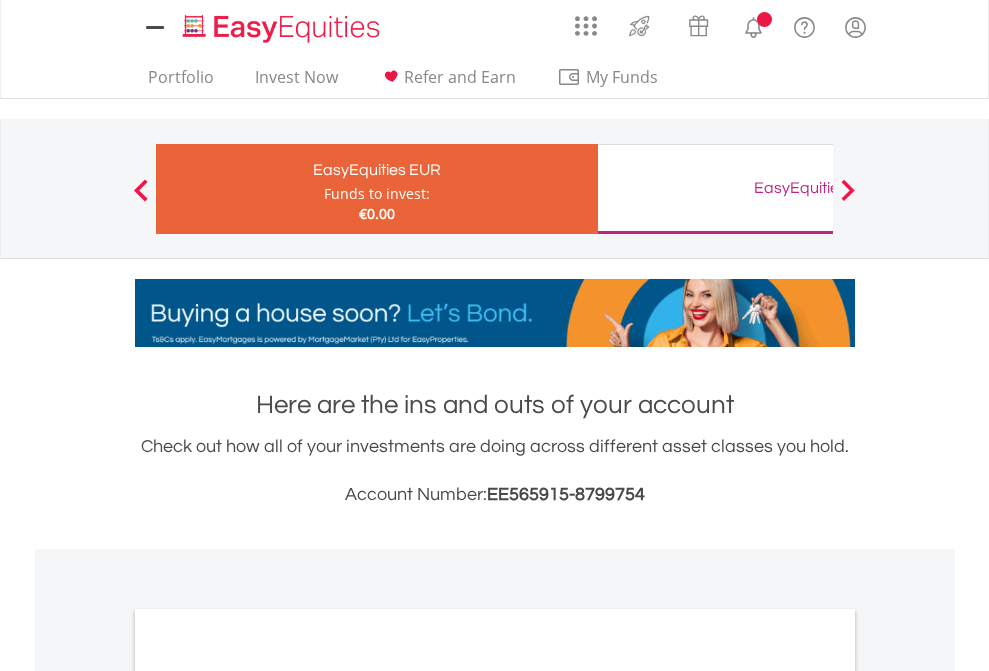 click on "All Holdings" at bounding box center [268, 1096] 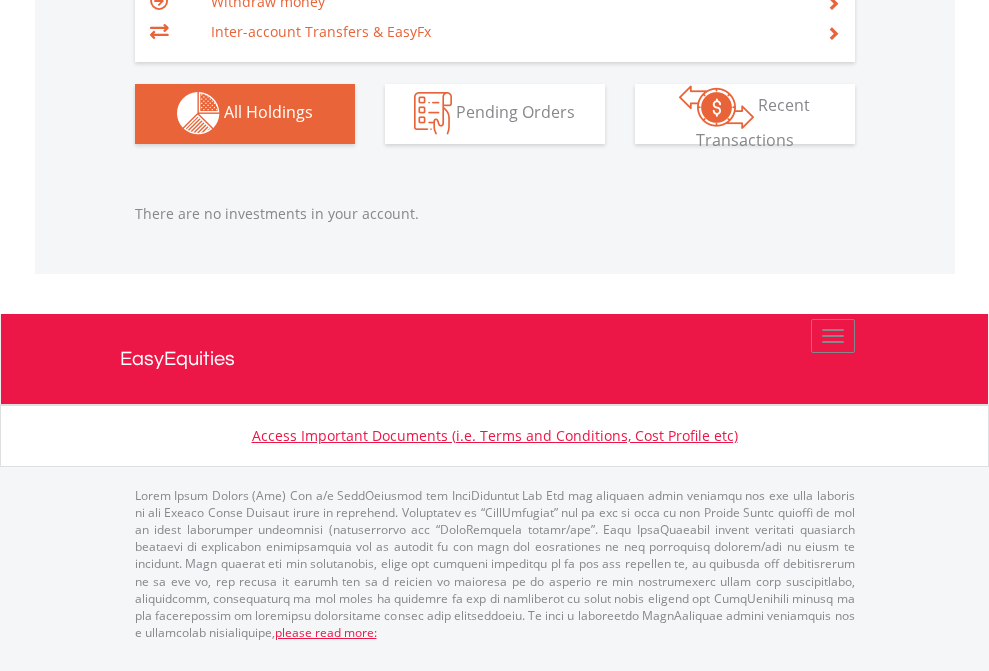 scroll, scrollTop: 1980, scrollLeft: 0, axis: vertical 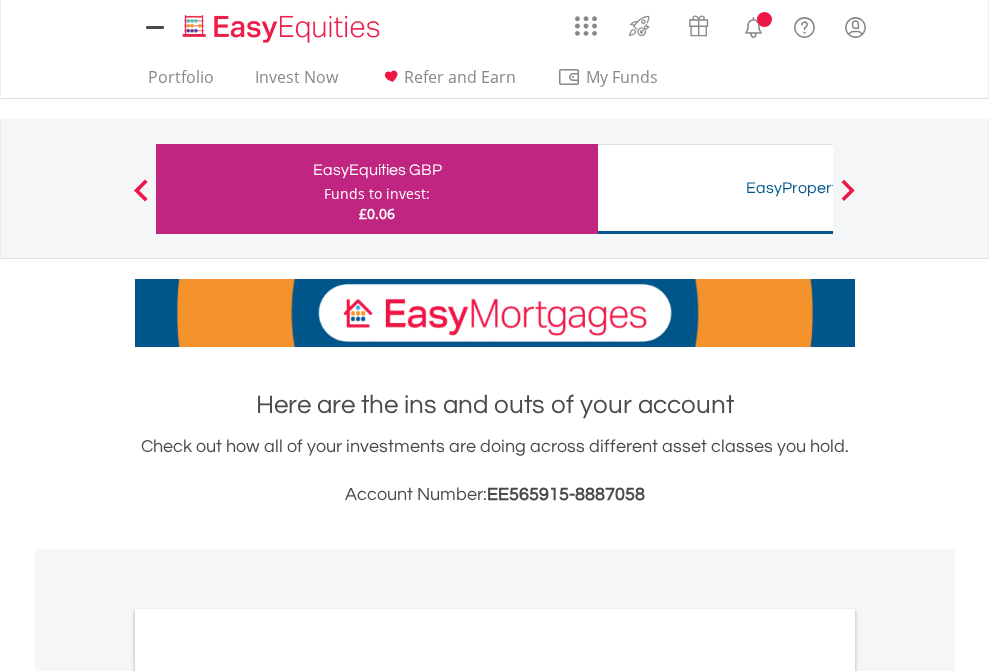 click on "All Holdings" at bounding box center (268, 1096) 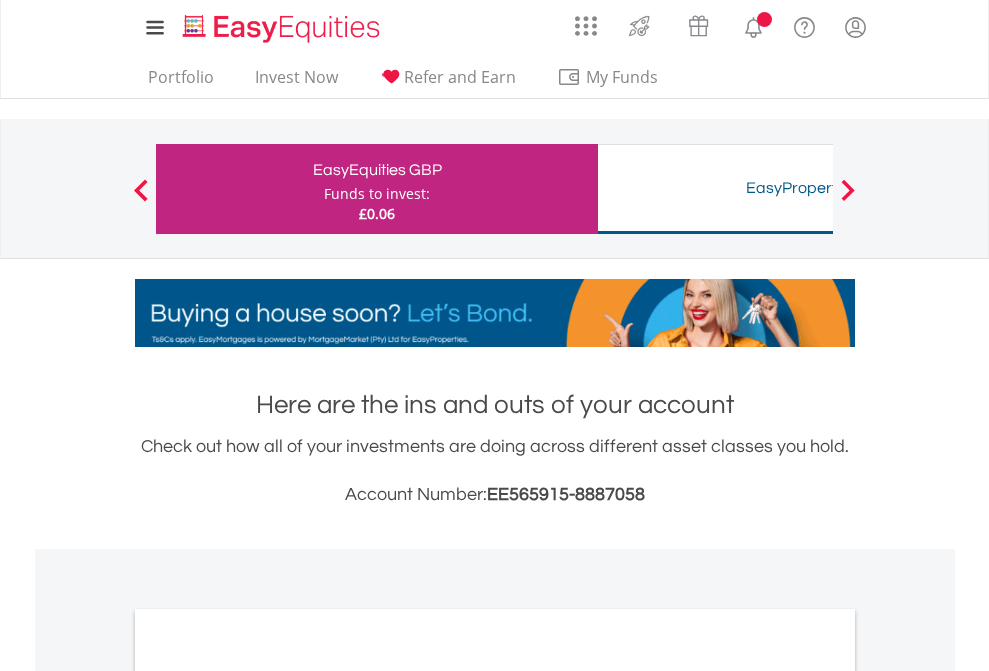 scroll, scrollTop: 1202, scrollLeft: 0, axis: vertical 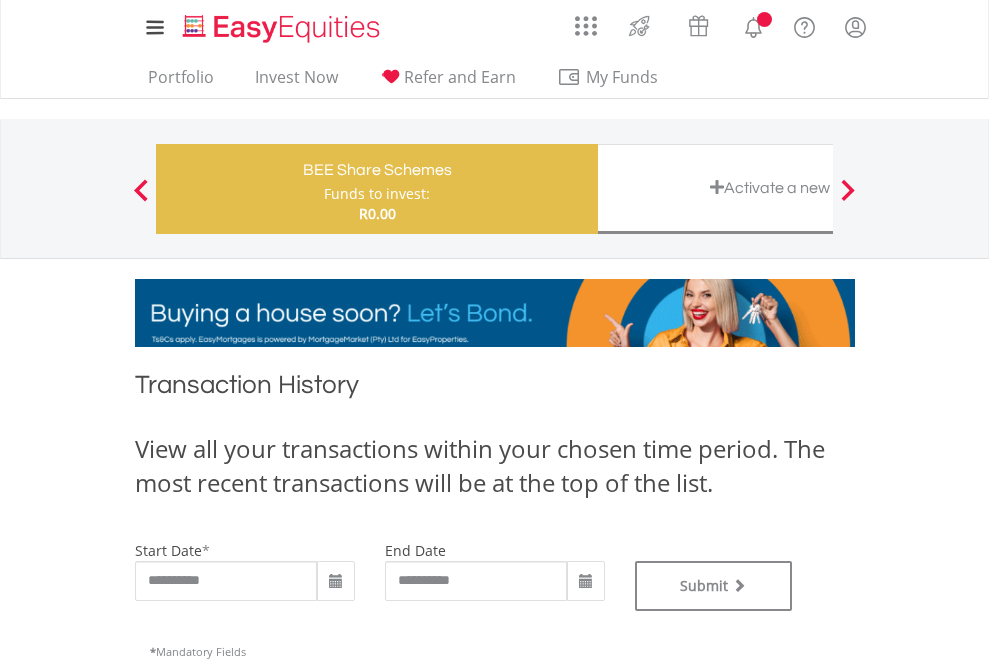 type on "**********" 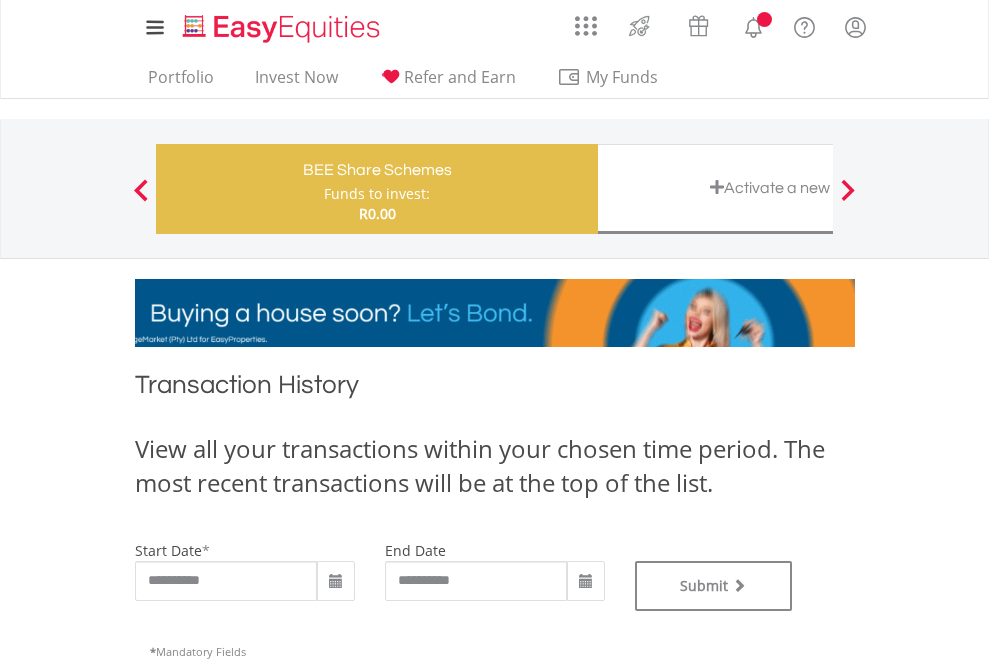 type on "**********" 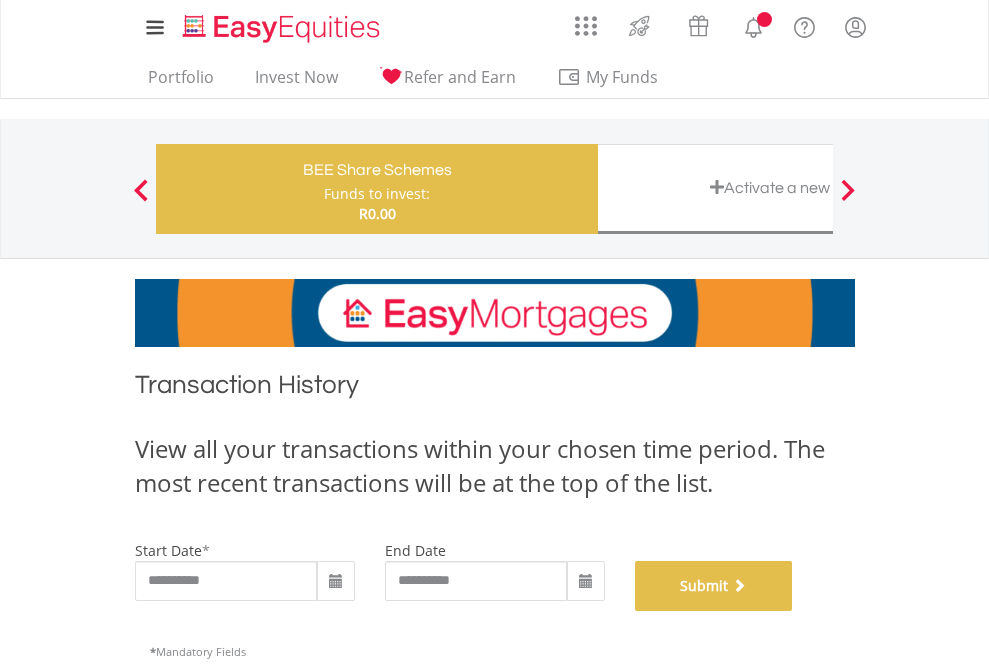 click on "Submit" at bounding box center (714, 586) 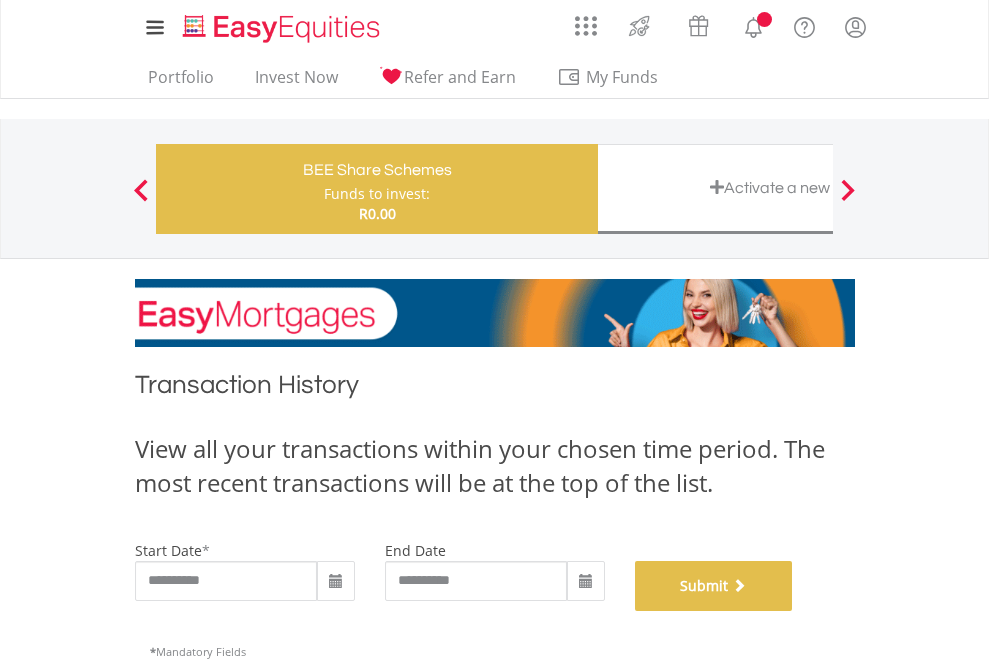 scroll, scrollTop: 811, scrollLeft: 0, axis: vertical 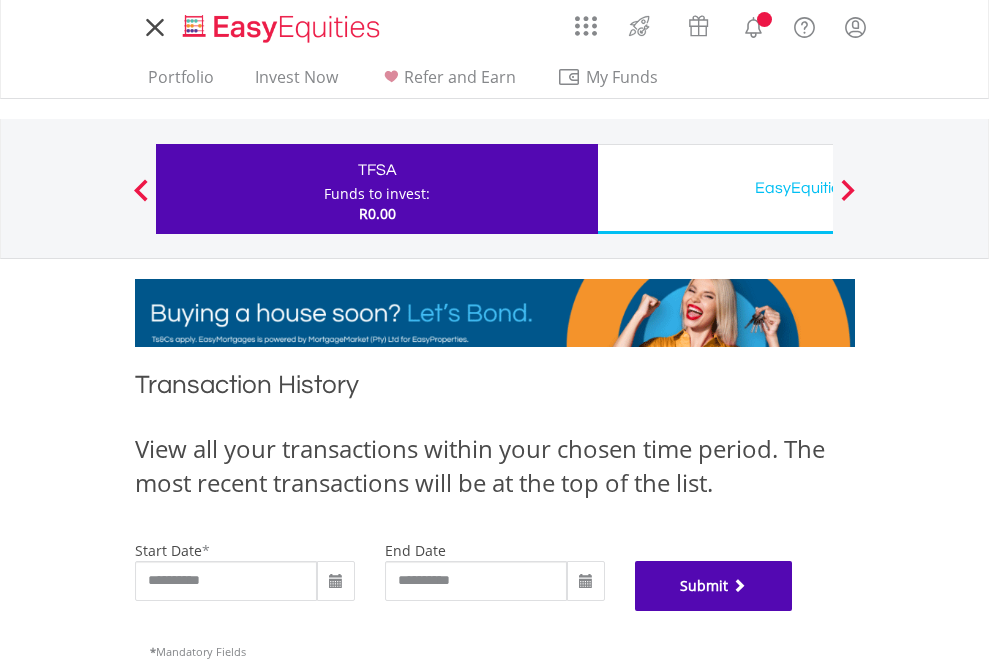 click on "Submit" at bounding box center [714, 586] 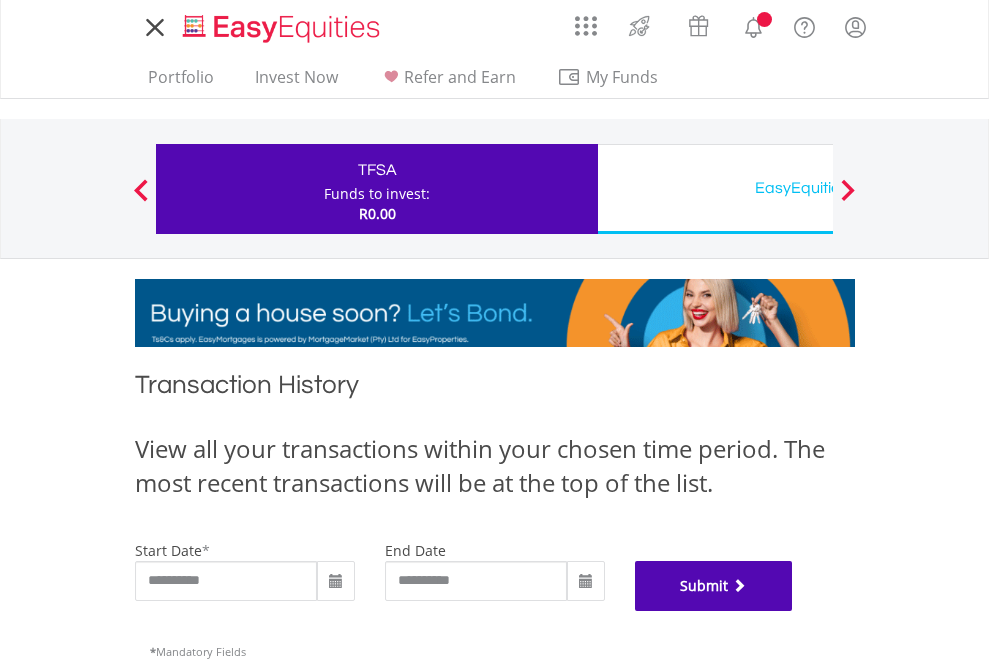 scroll, scrollTop: 811, scrollLeft: 0, axis: vertical 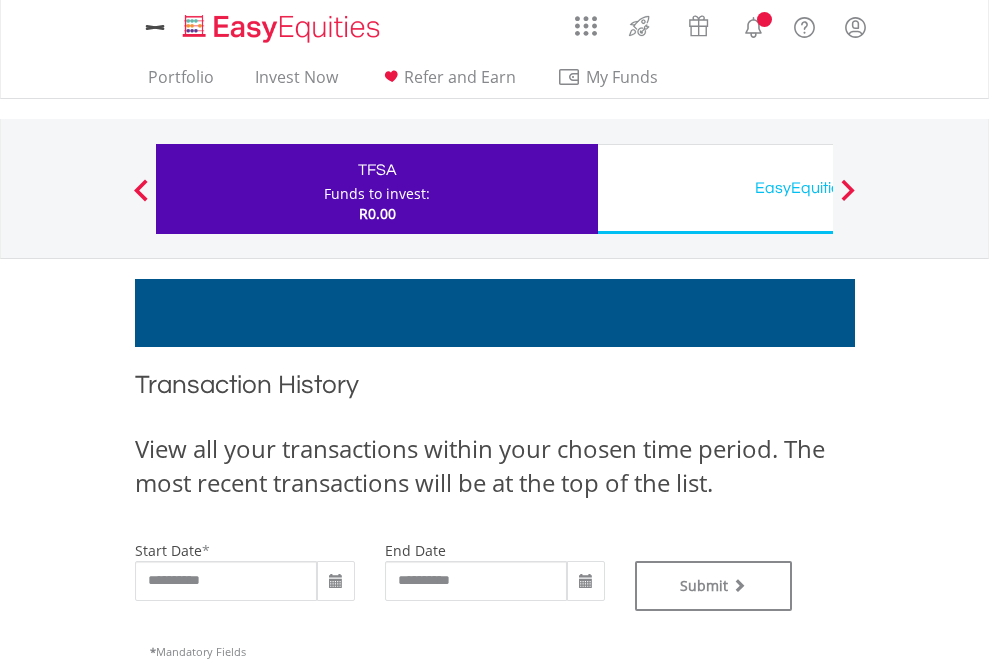 click on "EasyEquities USD" at bounding box center (818, 188) 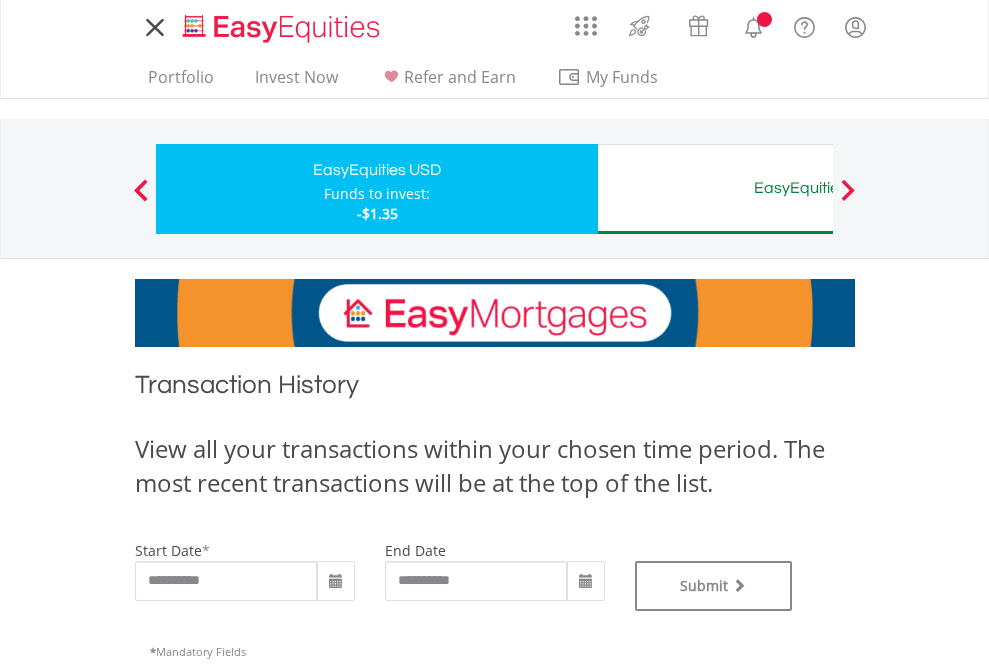 scroll, scrollTop: 0, scrollLeft: 0, axis: both 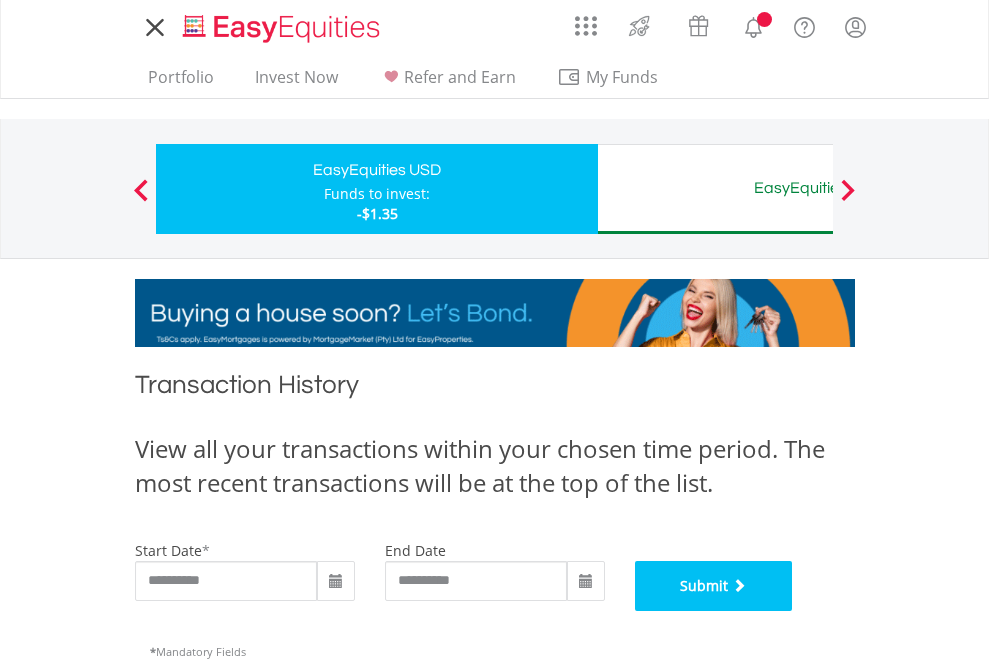 click on "Submit" at bounding box center [714, 586] 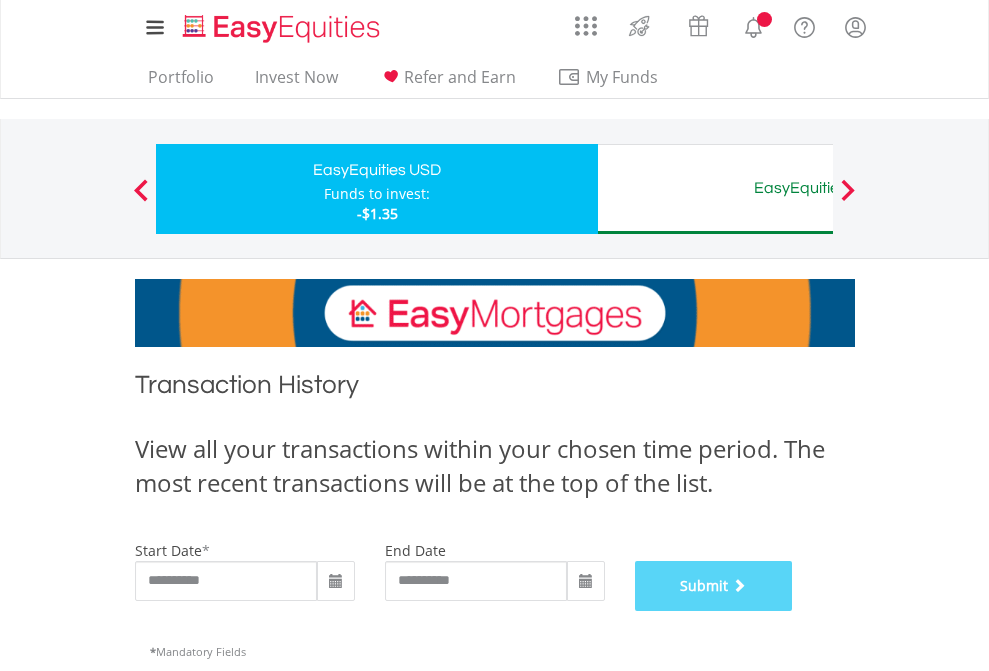 scroll, scrollTop: 811, scrollLeft: 0, axis: vertical 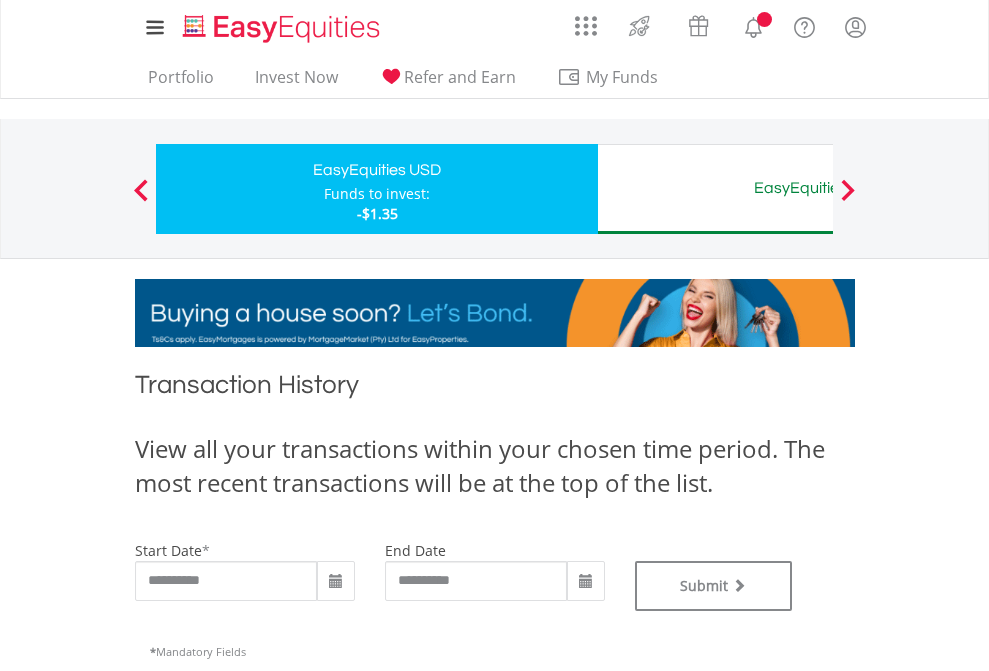 click on "EasyEquities AUD" at bounding box center [818, 188] 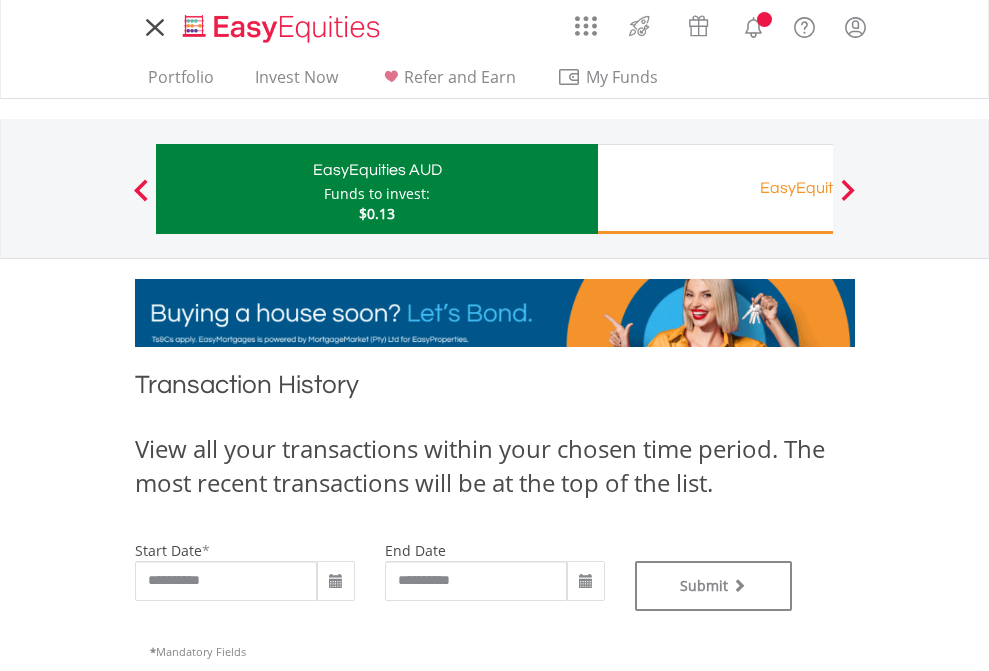 scroll, scrollTop: 0, scrollLeft: 0, axis: both 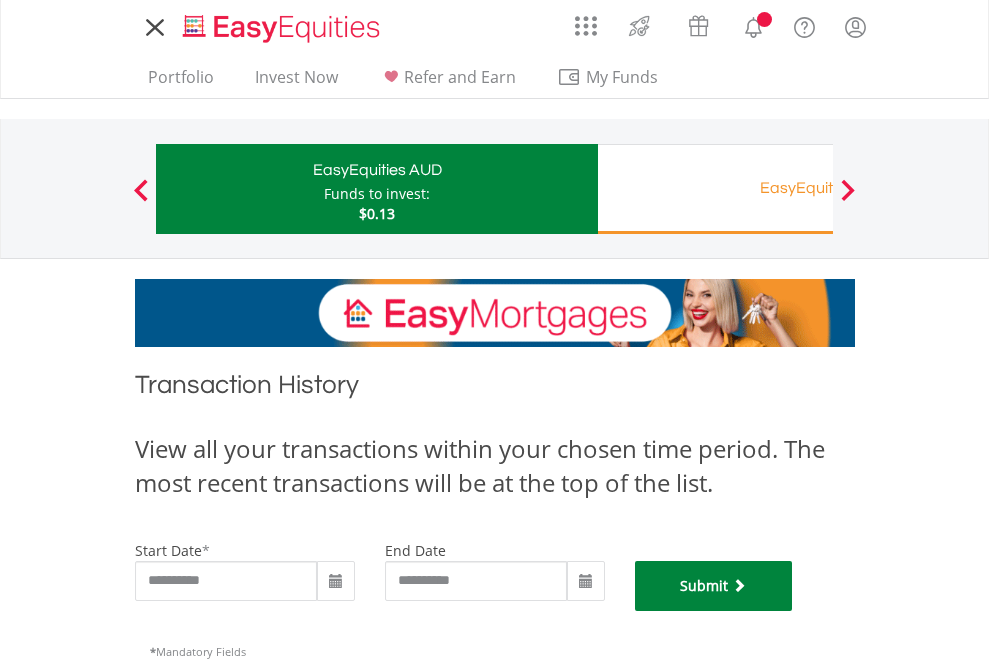 click on "Submit" at bounding box center (714, 586) 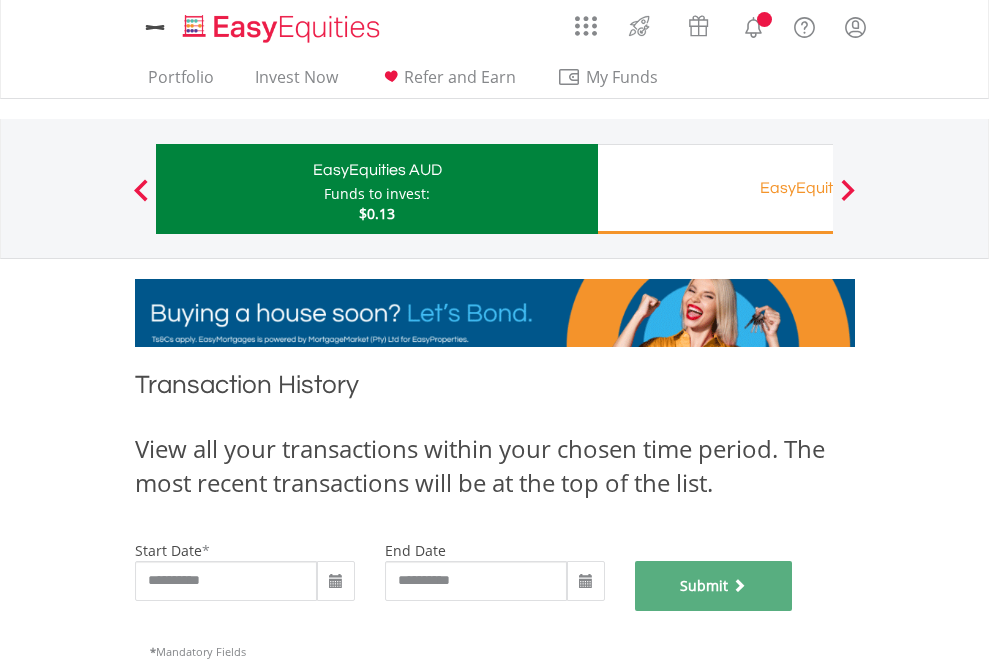 scroll, scrollTop: 811, scrollLeft: 0, axis: vertical 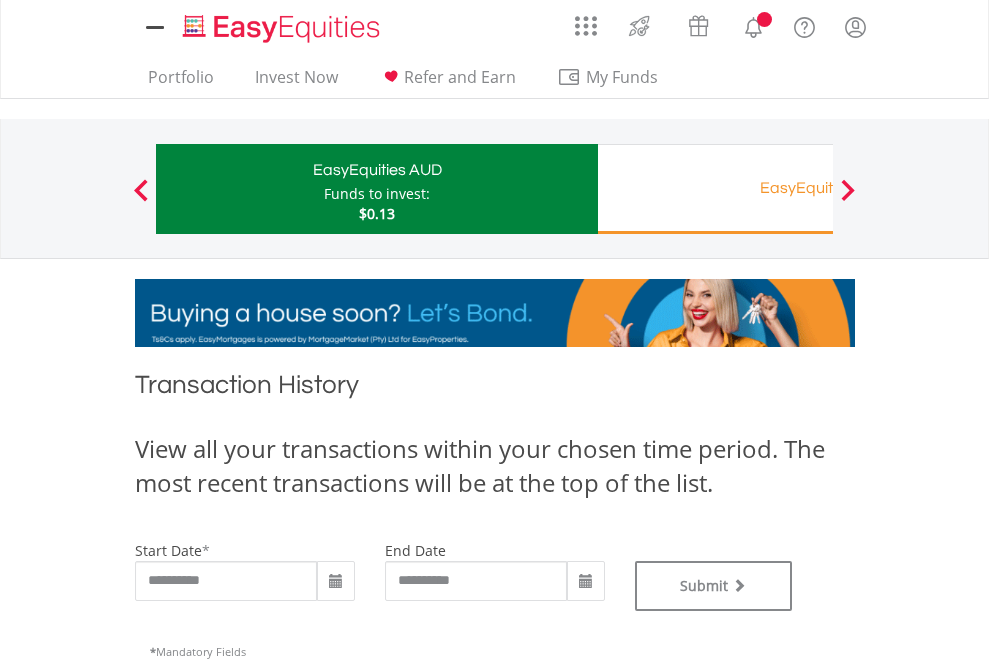 click on "EasyEquities RA" at bounding box center (818, 188) 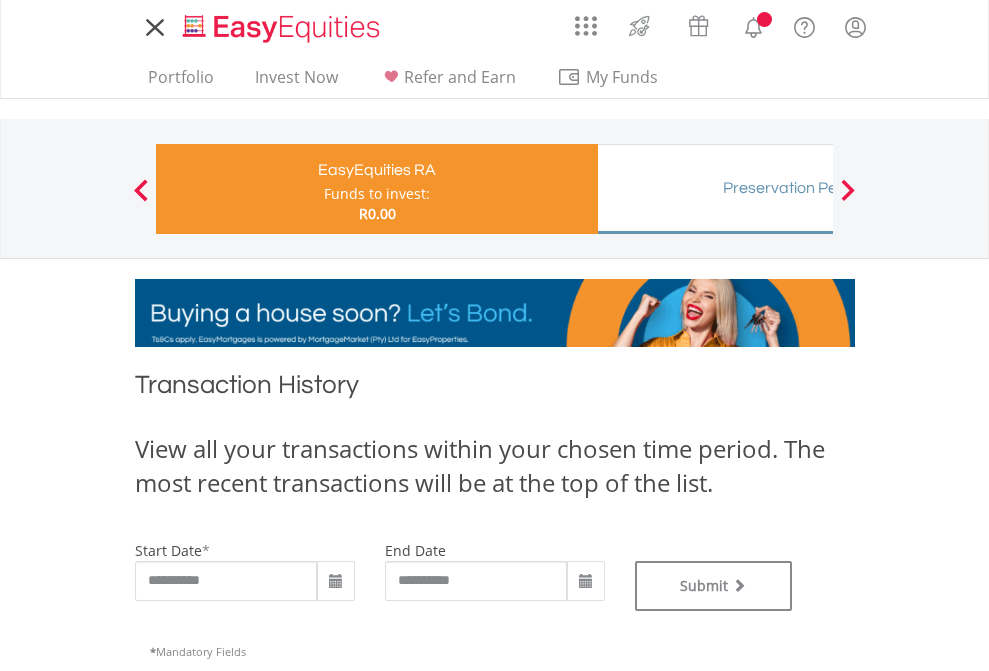 scroll, scrollTop: 0, scrollLeft: 0, axis: both 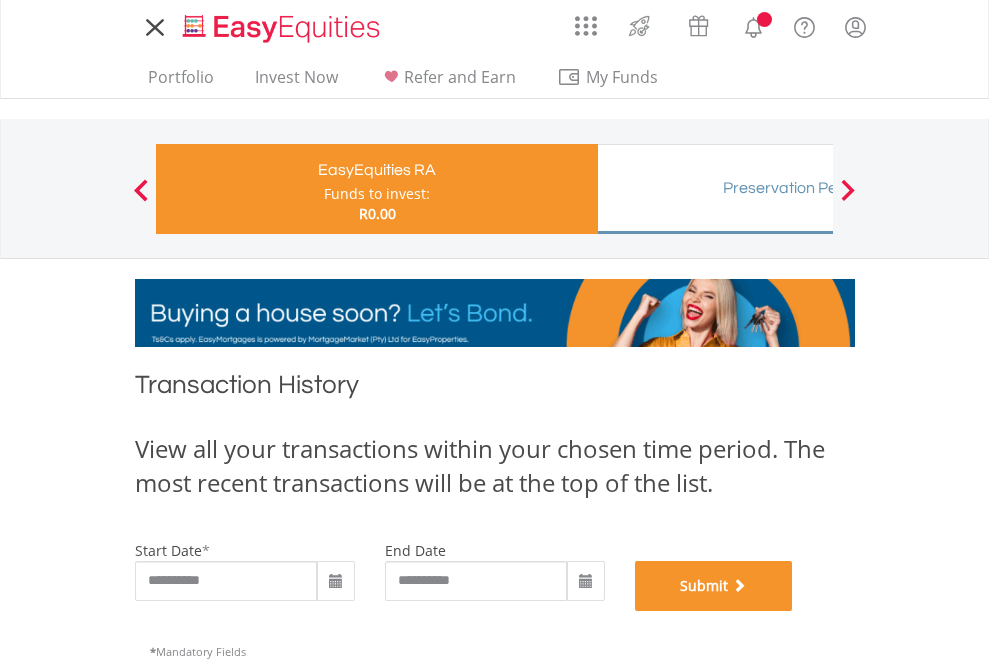 click on "Submit" at bounding box center [714, 586] 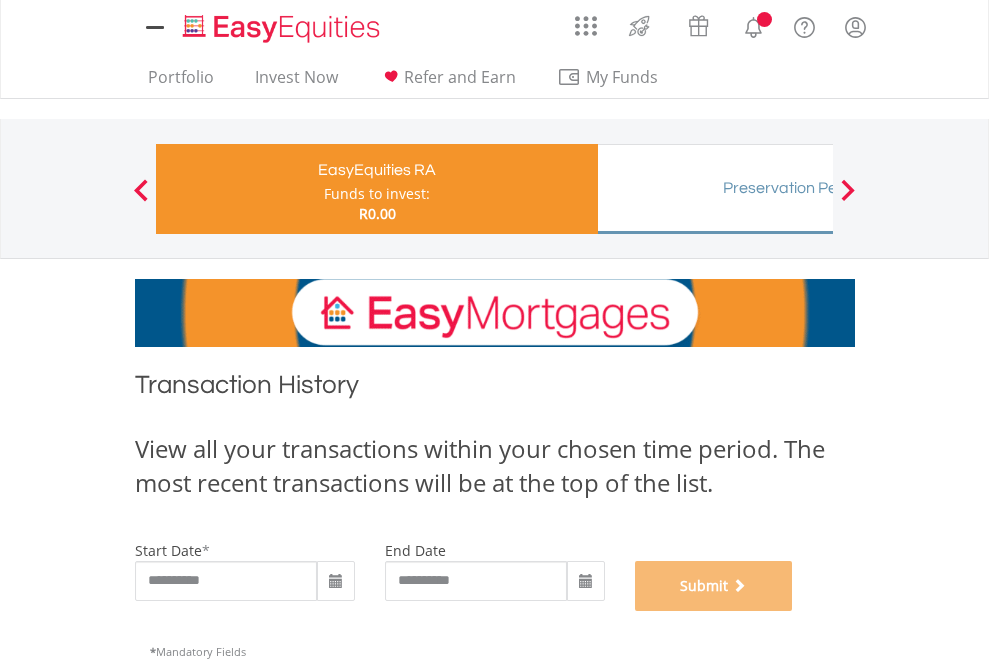 scroll, scrollTop: 811, scrollLeft: 0, axis: vertical 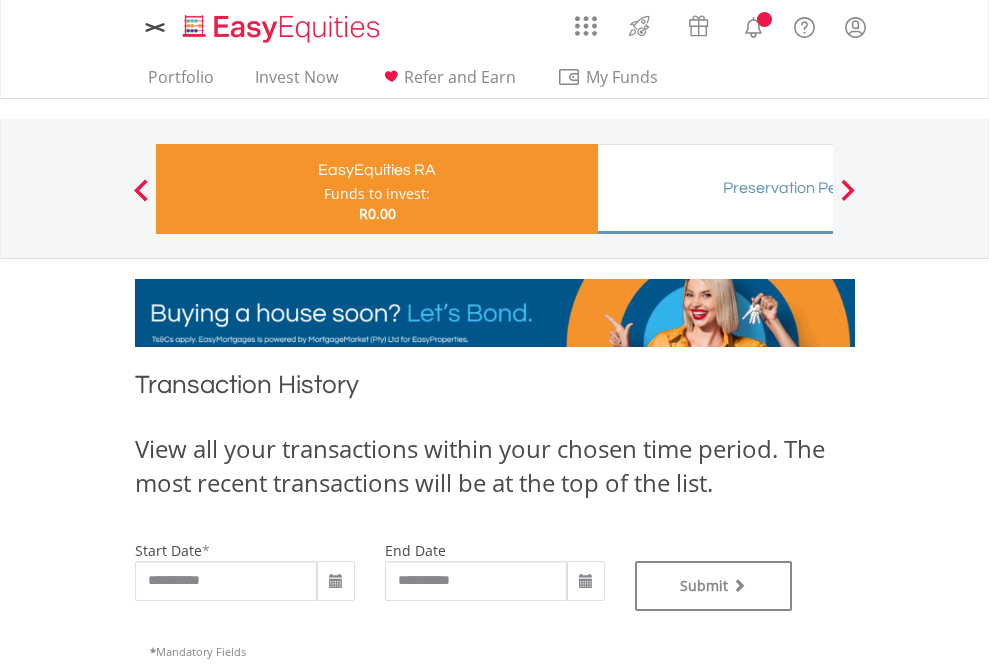 click on "Preservation Pension Fund" at bounding box center [818, 188] 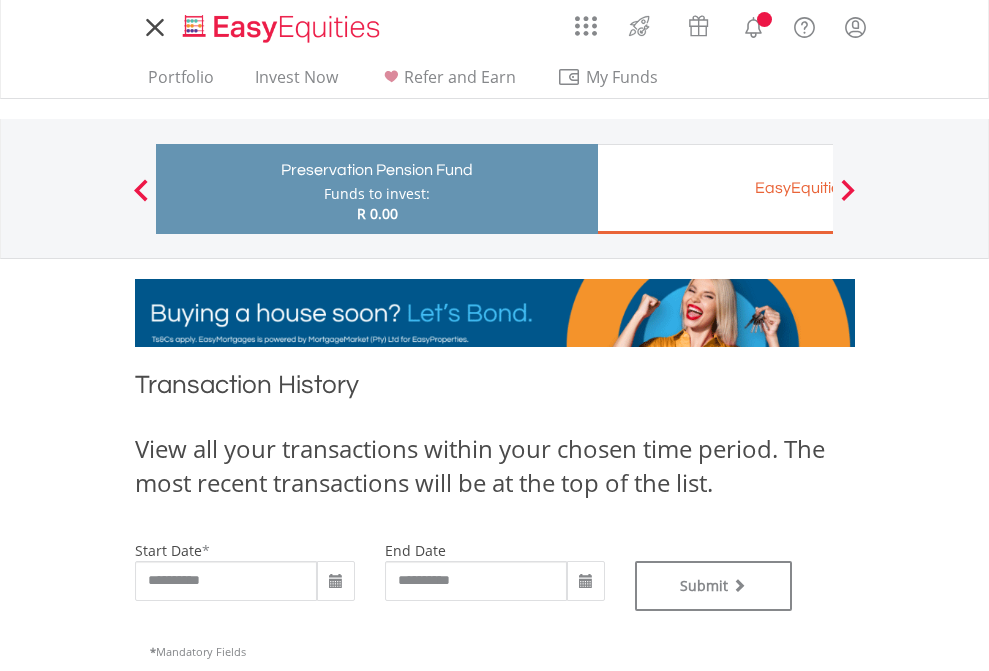 scroll, scrollTop: 0, scrollLeft: 0, axis: both 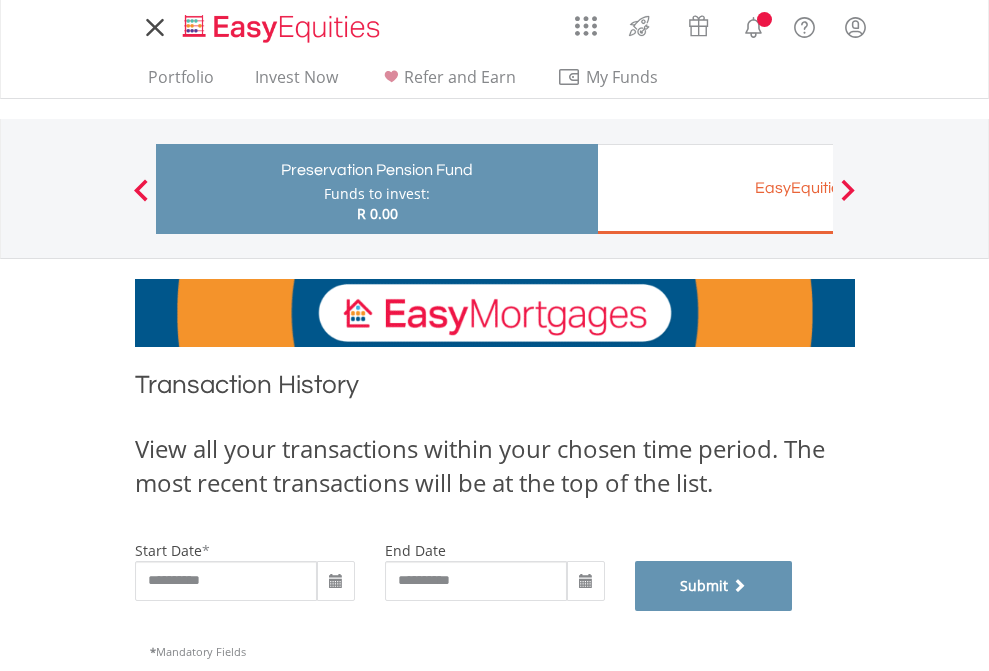 click on "Submit" at bounding box center (714, 586) 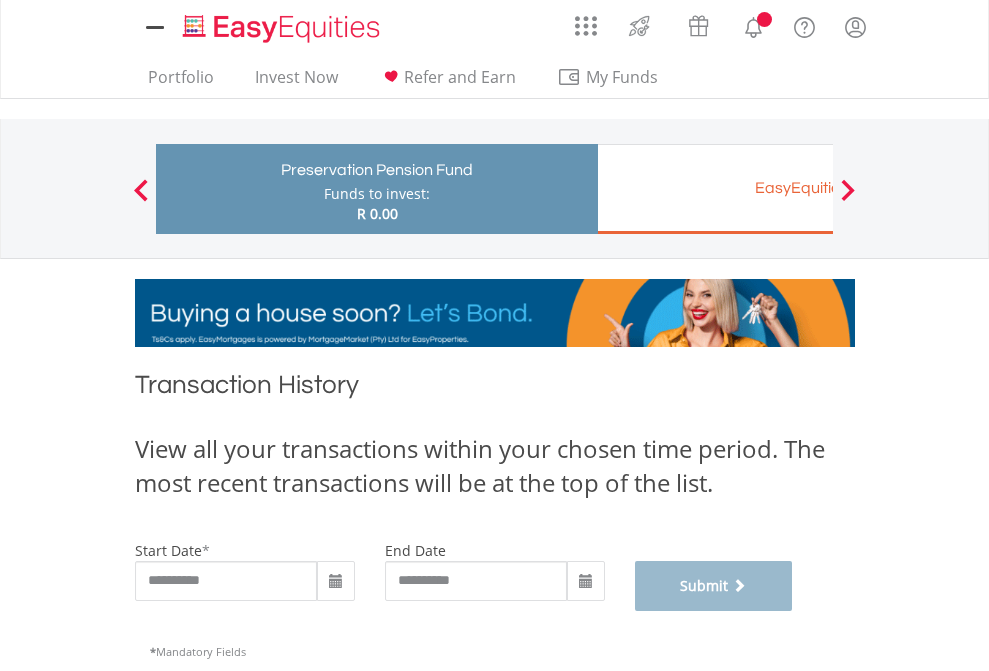 scroll, scrollTop: 811, scrollLeft: 0, axis: vertical 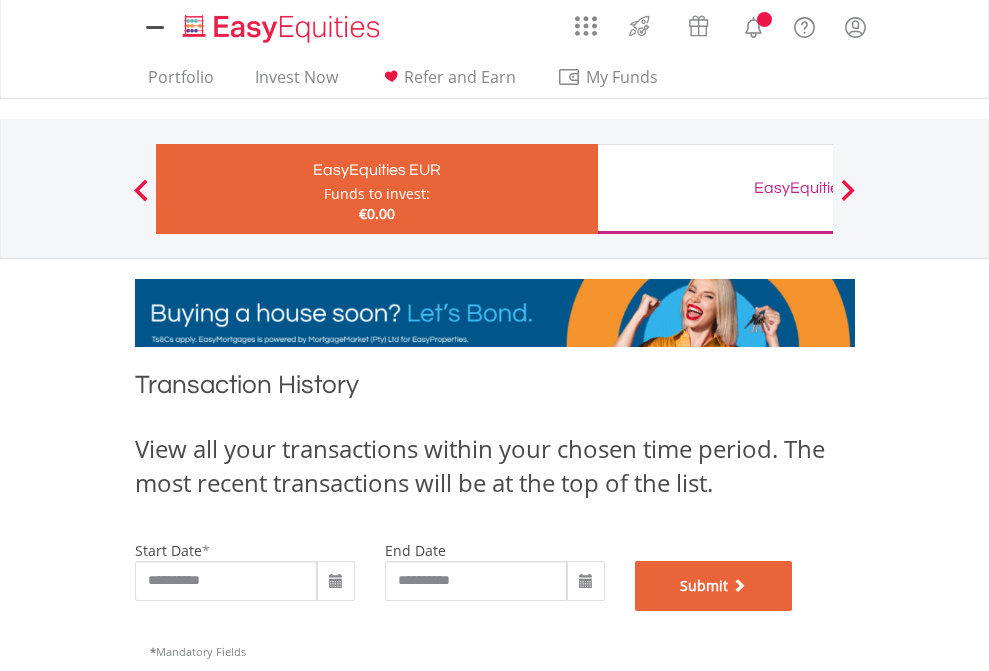 click on "Submit" at bounding box center (714, 586) 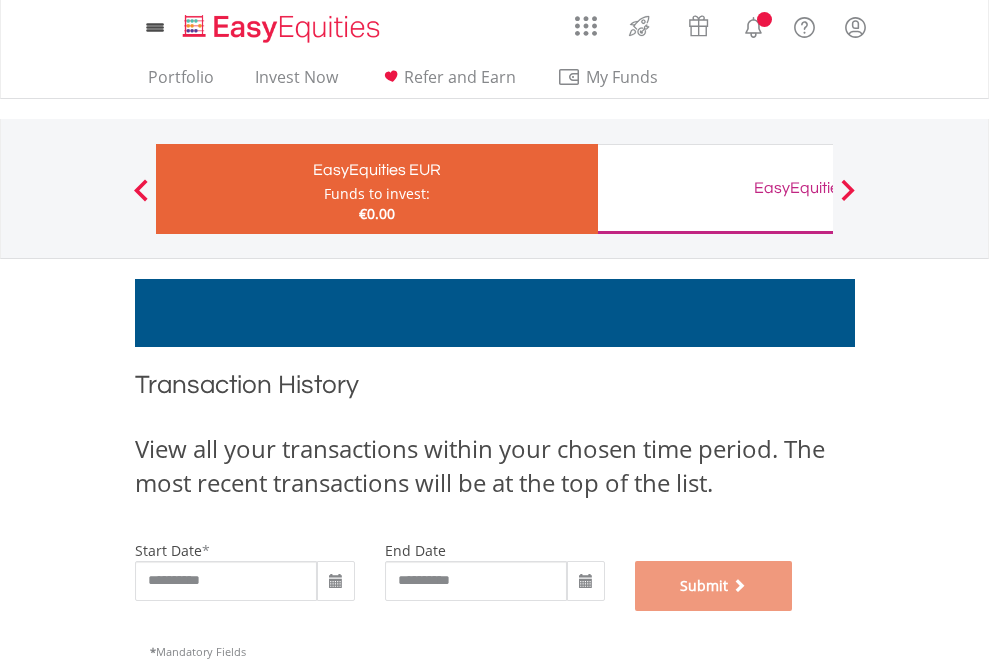 scroll, scrollTop: 811, scrollLeft: 0, axis: vertical 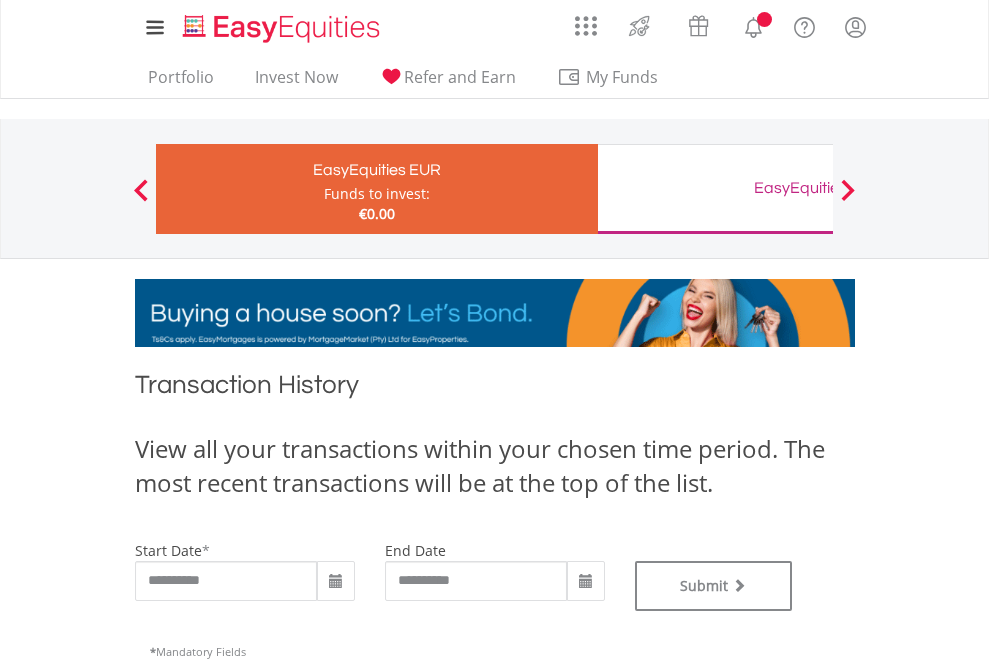 click on "EasyEquities GBP" at bounding box center [818, 188] 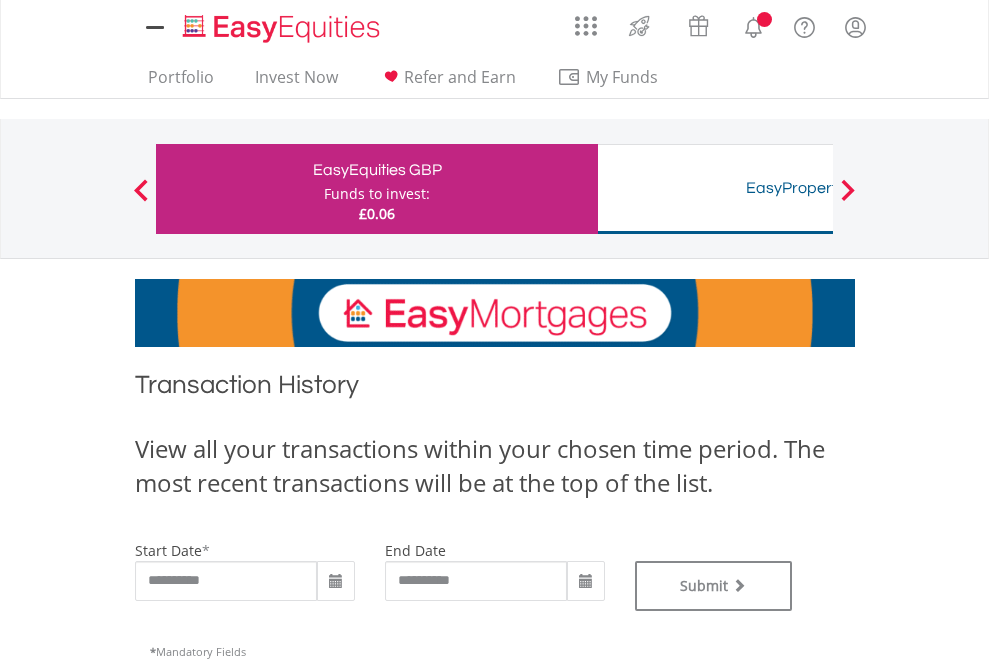 scroll, scrollTop: 0, scrollLeft: 0, axis: both 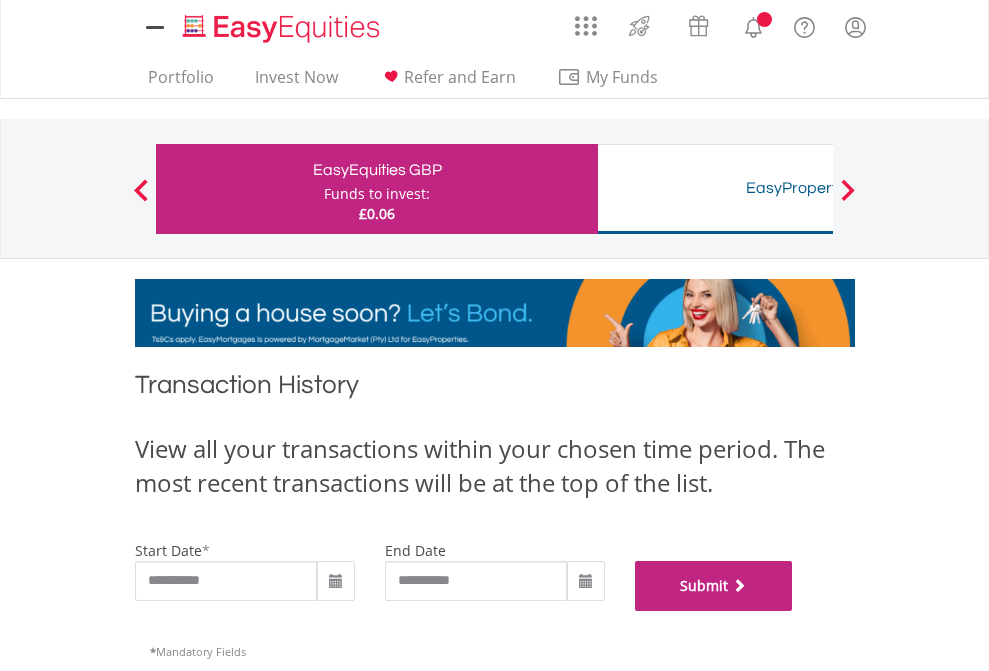 click on "Submit" at bounding box center (714, 586) 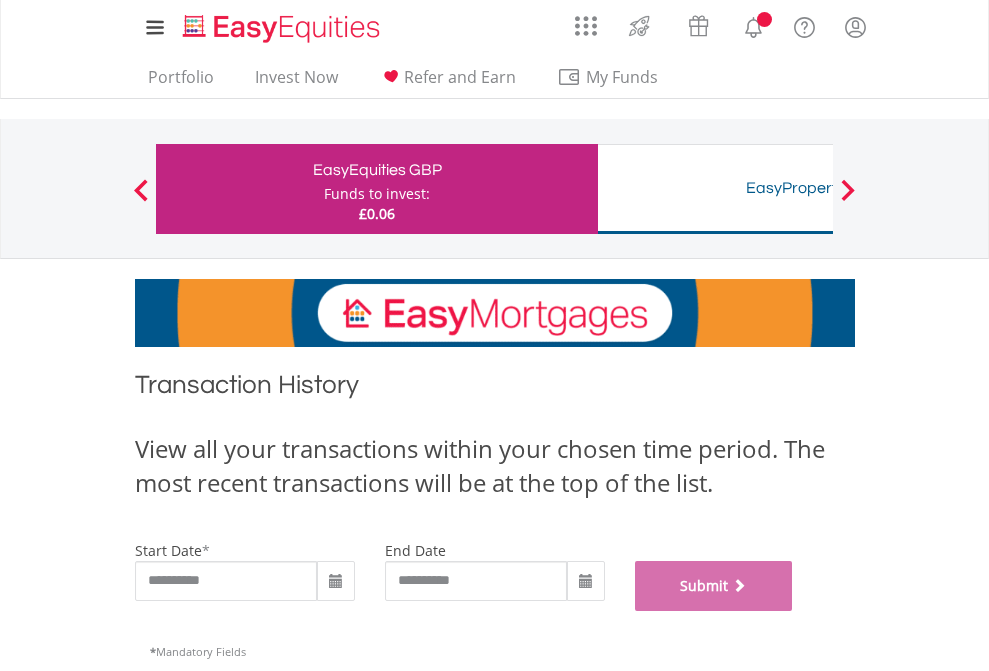 scroll, scrollTop: 811, scrollLeft: 0, axis: vertical 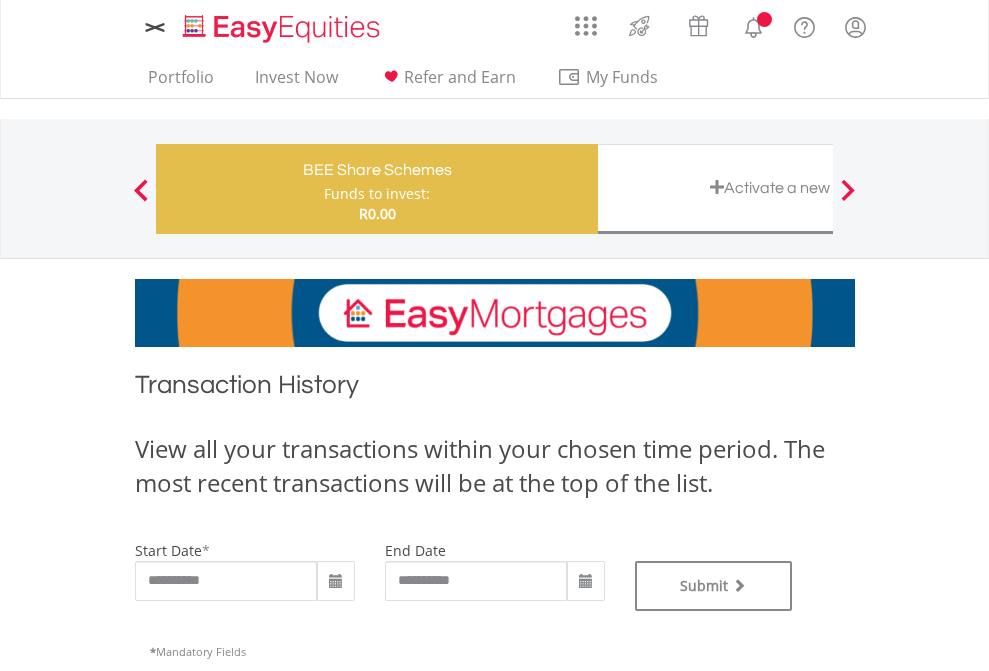 type on "**********" 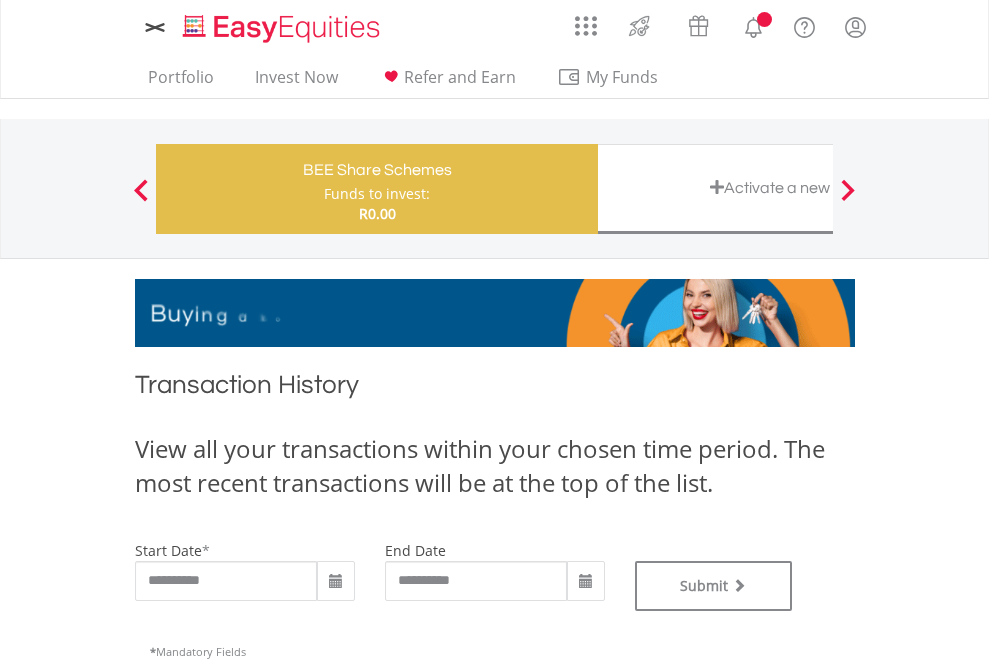 type on "**********" 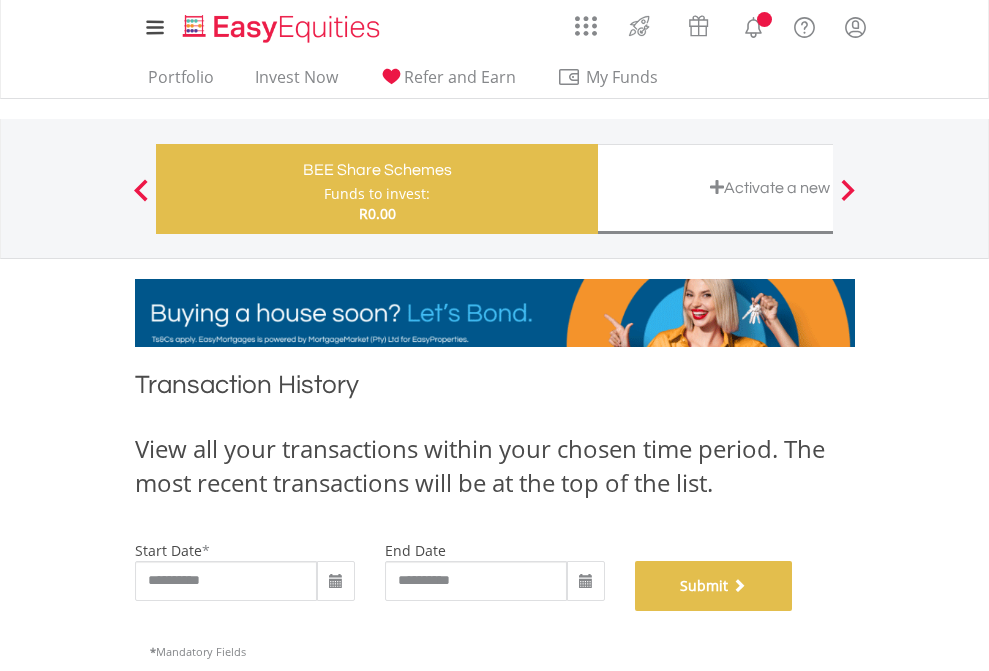 click on "Submit" at bounding box center (714, 586) 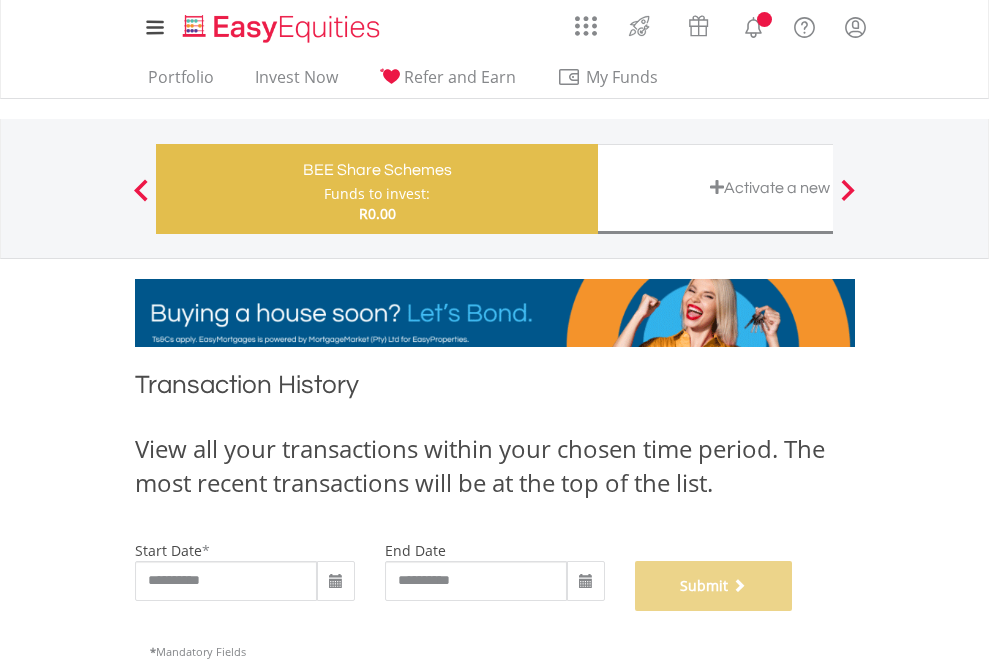 scroll, scrollTop: 811, scrollLeft: 0, axis: vertical 